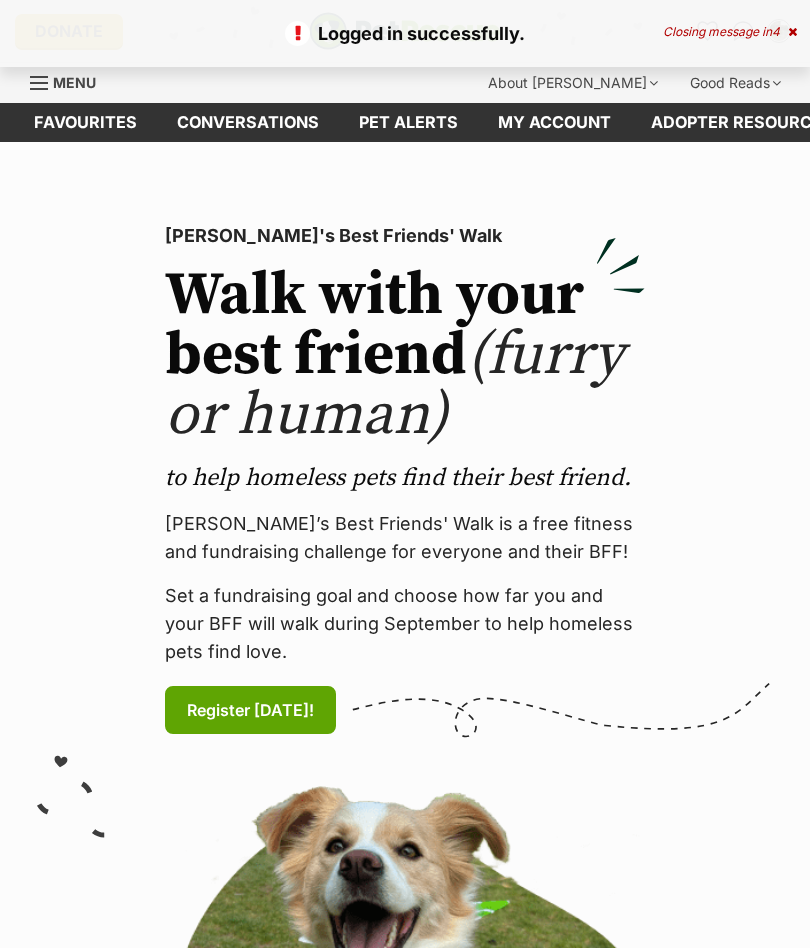 scroll, scrollTop: 0, scrollLeft: 0, axis: both 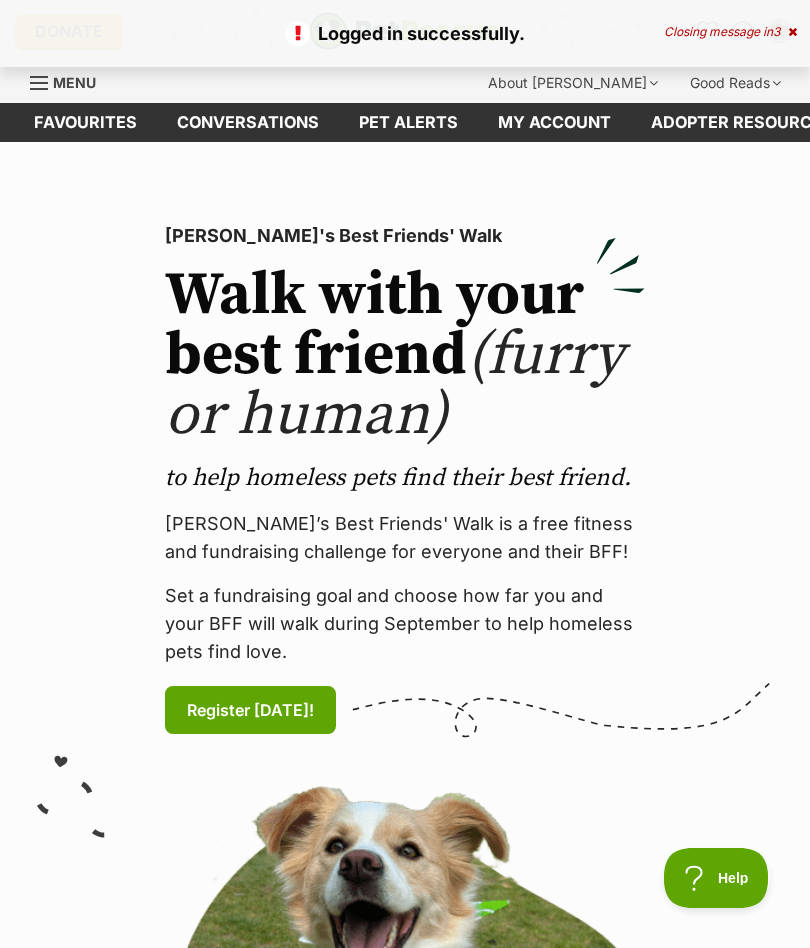 click on "Favourites" at bounding box center [85, 122] 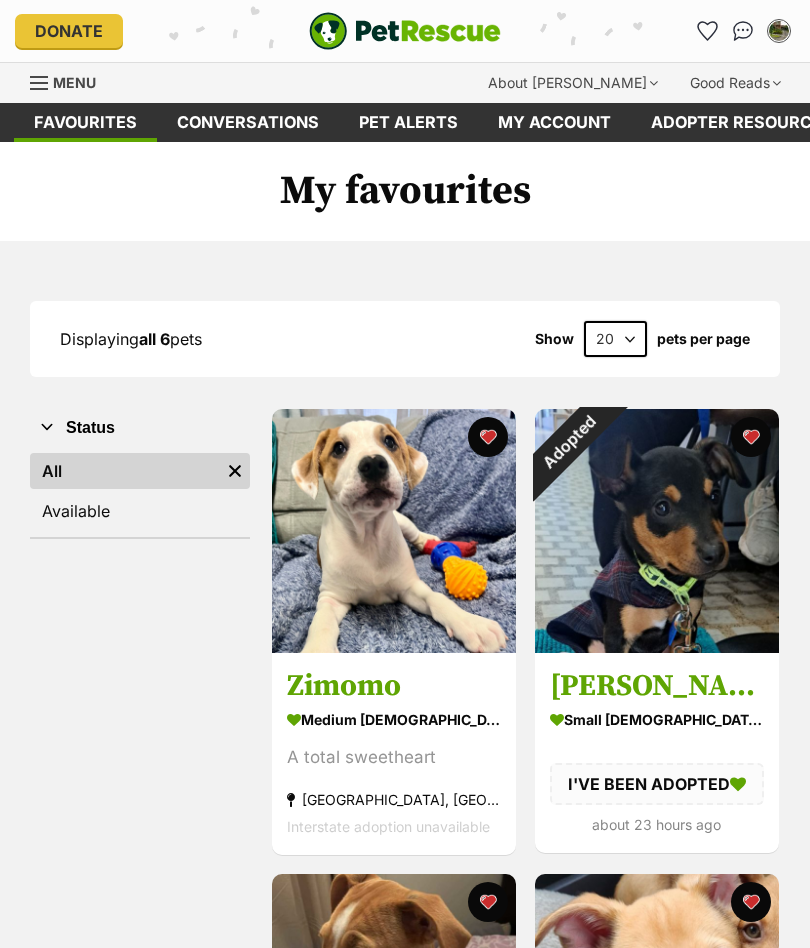 scroll, scrollTop: 0, scrollLeft: 0, axis: both 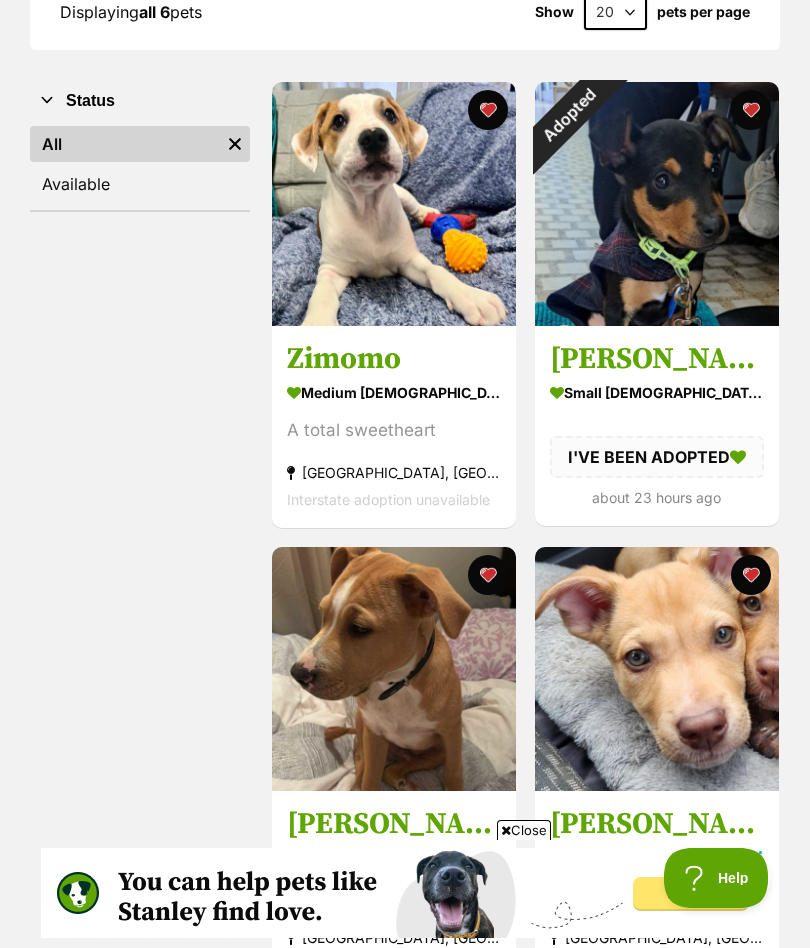 click on "Adopted" at bounding box center (568, 115) 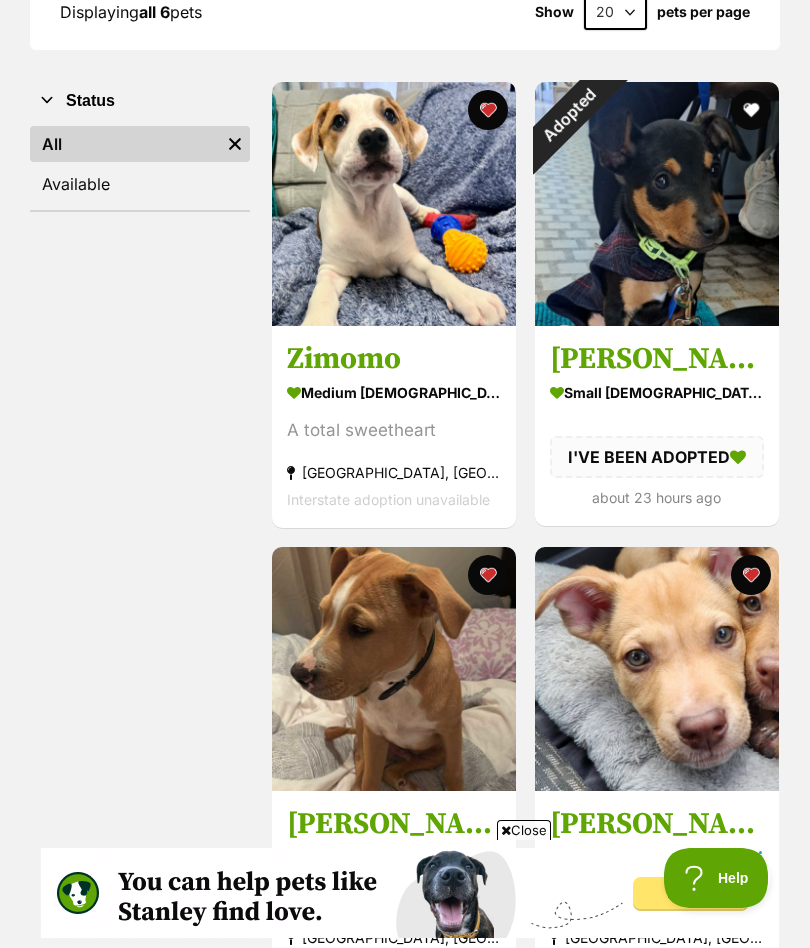 click on "Zimomo" at bounding box center [394, 359] 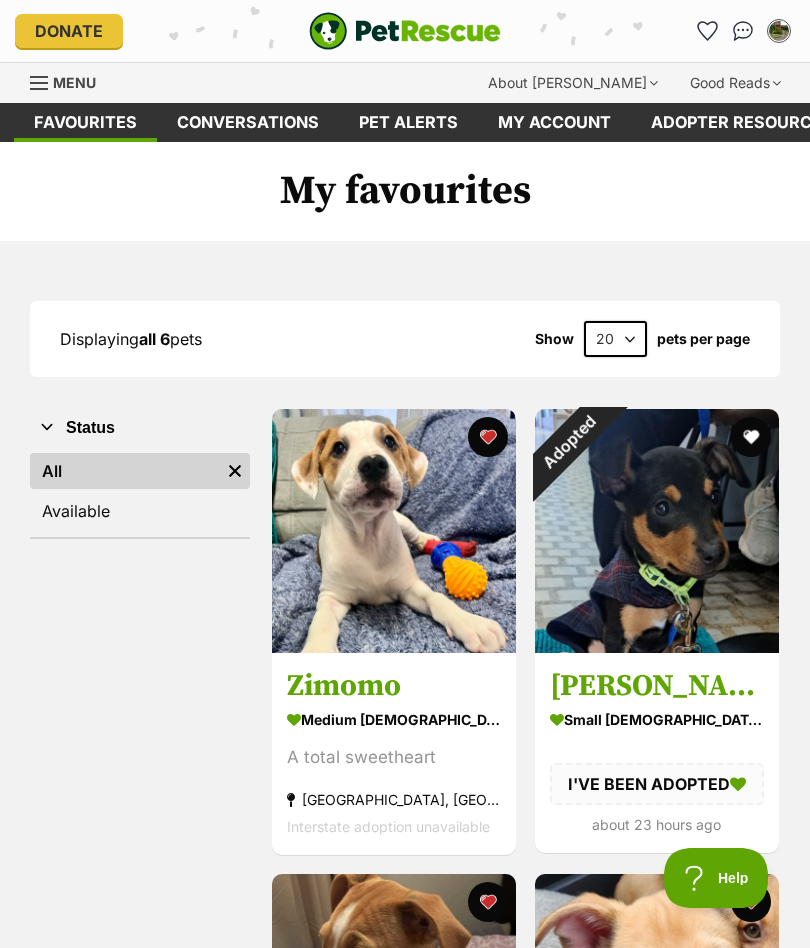 scroll, scrollTop: 0, scrollLeft: 0, axis: both 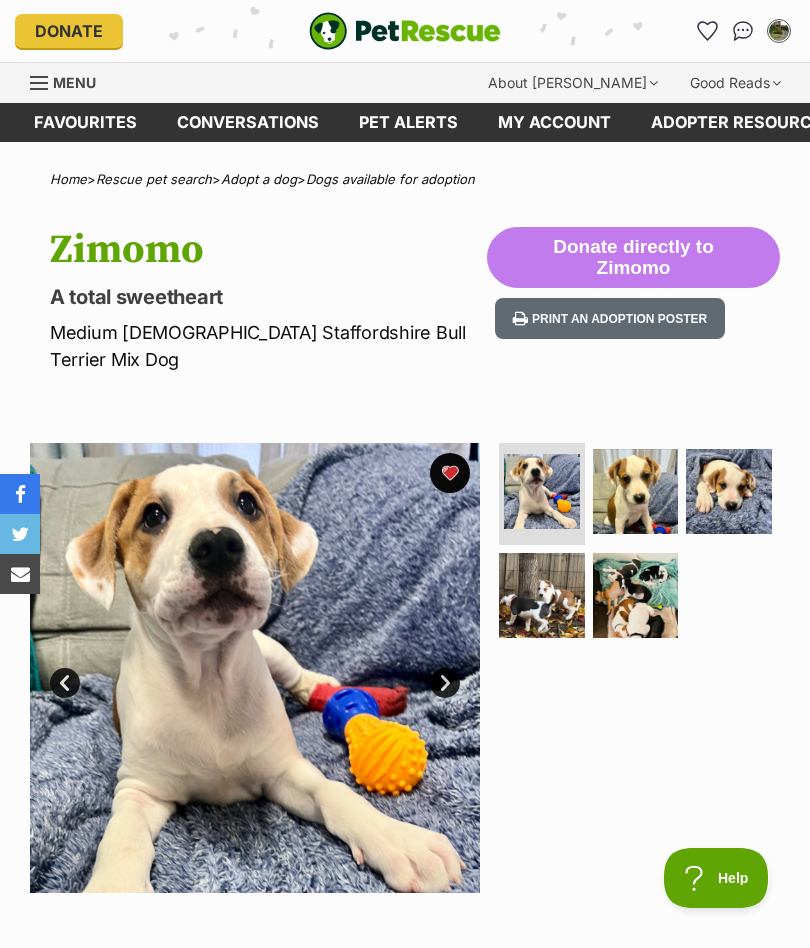 click at bounding box center [636, 492] 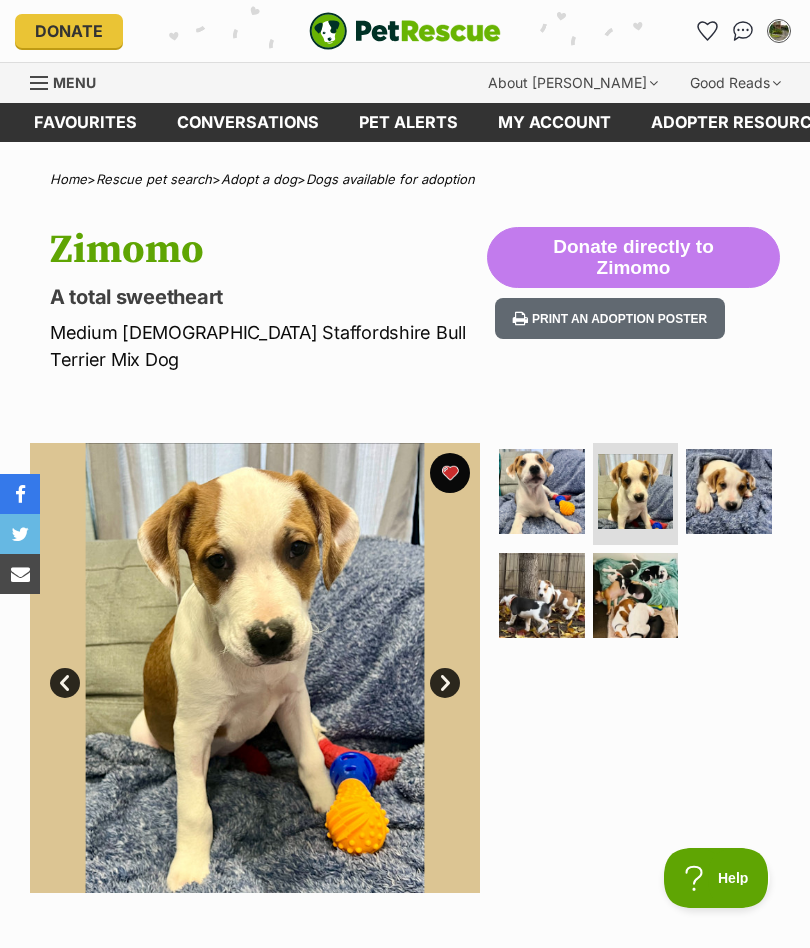 click at bounding box center (729, 492) 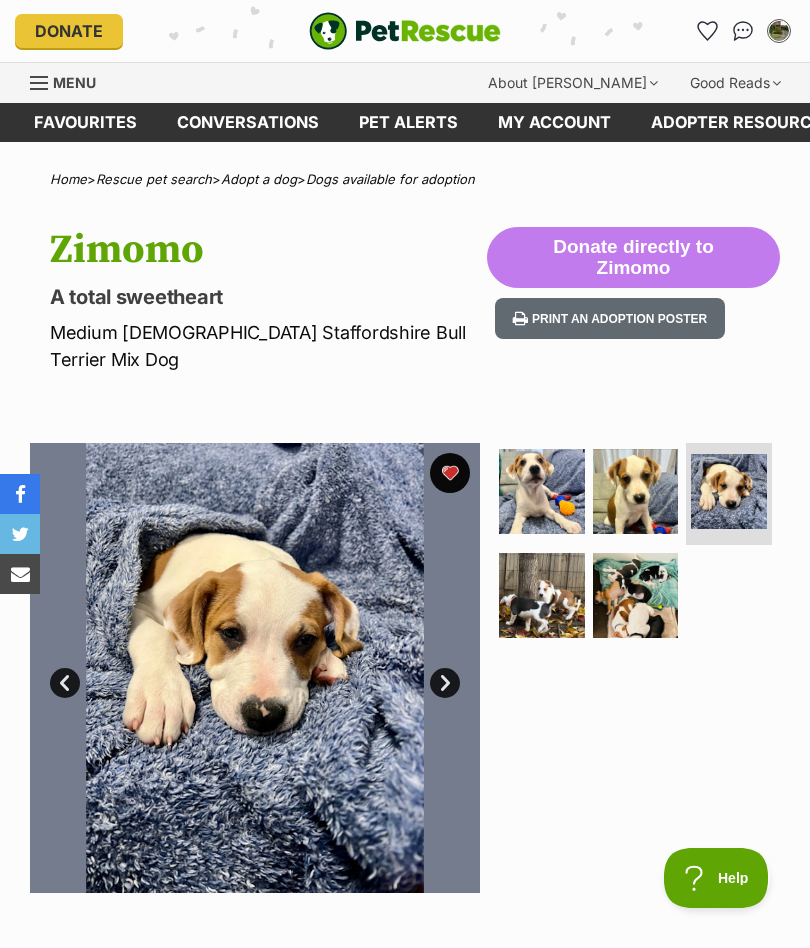 click at bounding box center [542, 596] 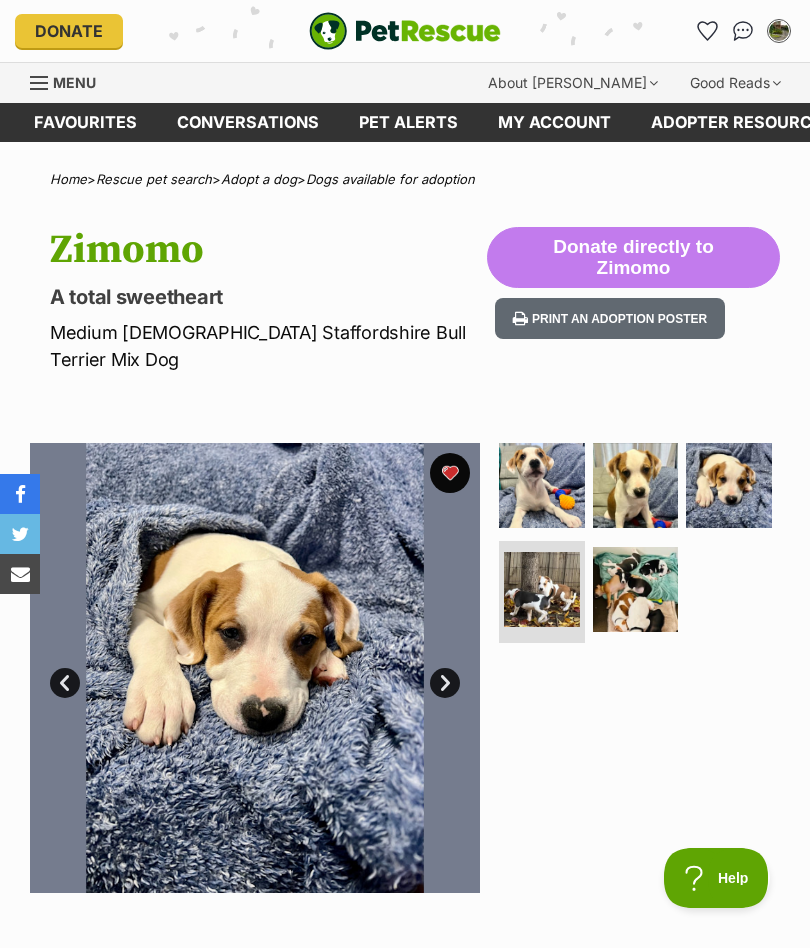 scroll, scrollTop: 0, scrollLeft: 0, axis: both 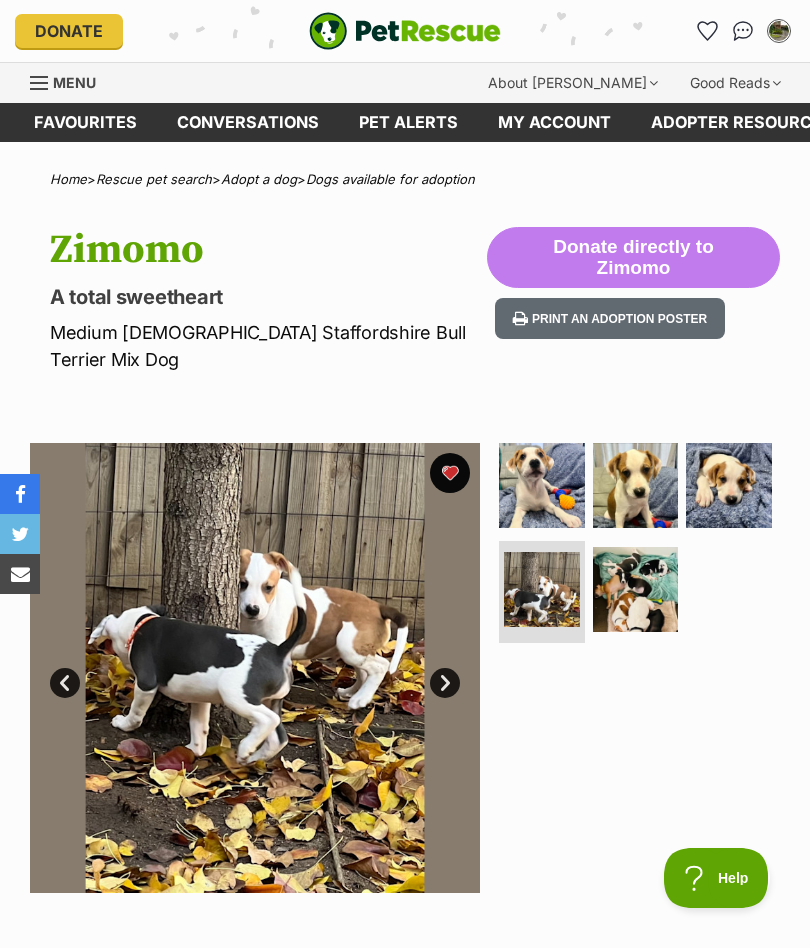 click at bounding box center [636, 590] 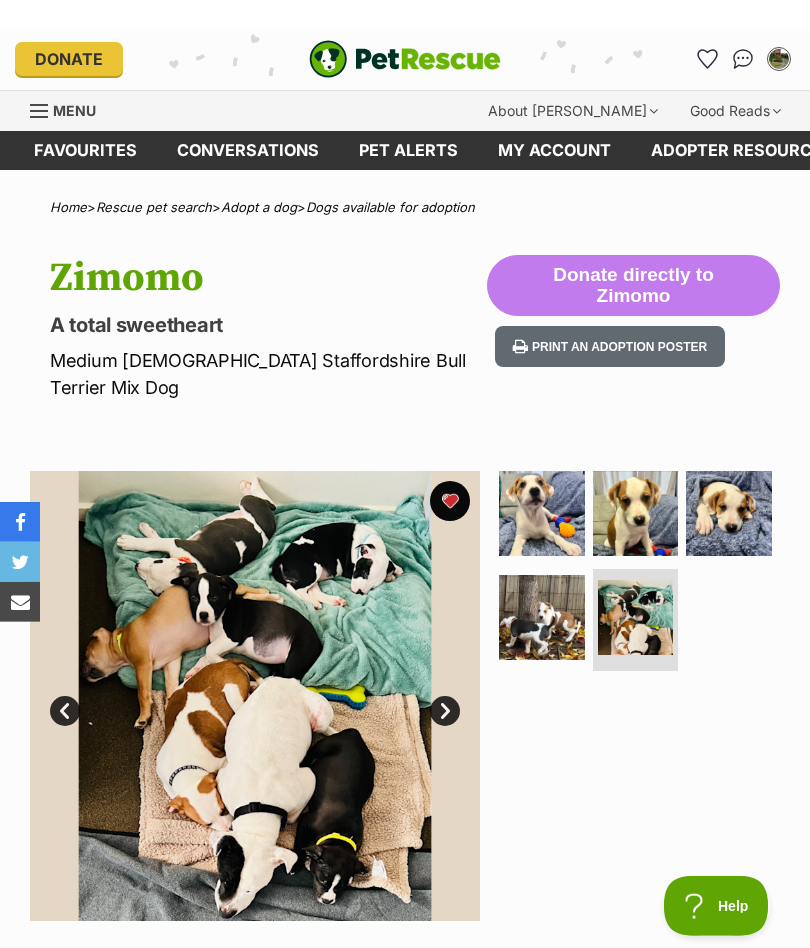scroll, scrollTop: 0, scrollLeft: 0, axis: both 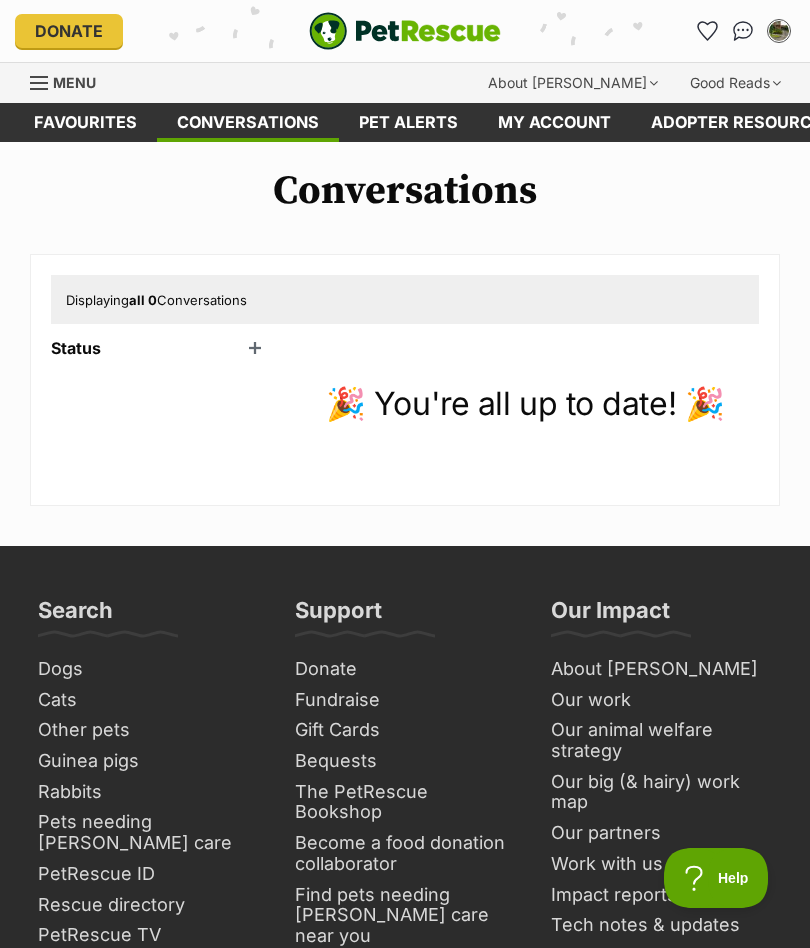 click on "My account" at bounding box center [554, 122] 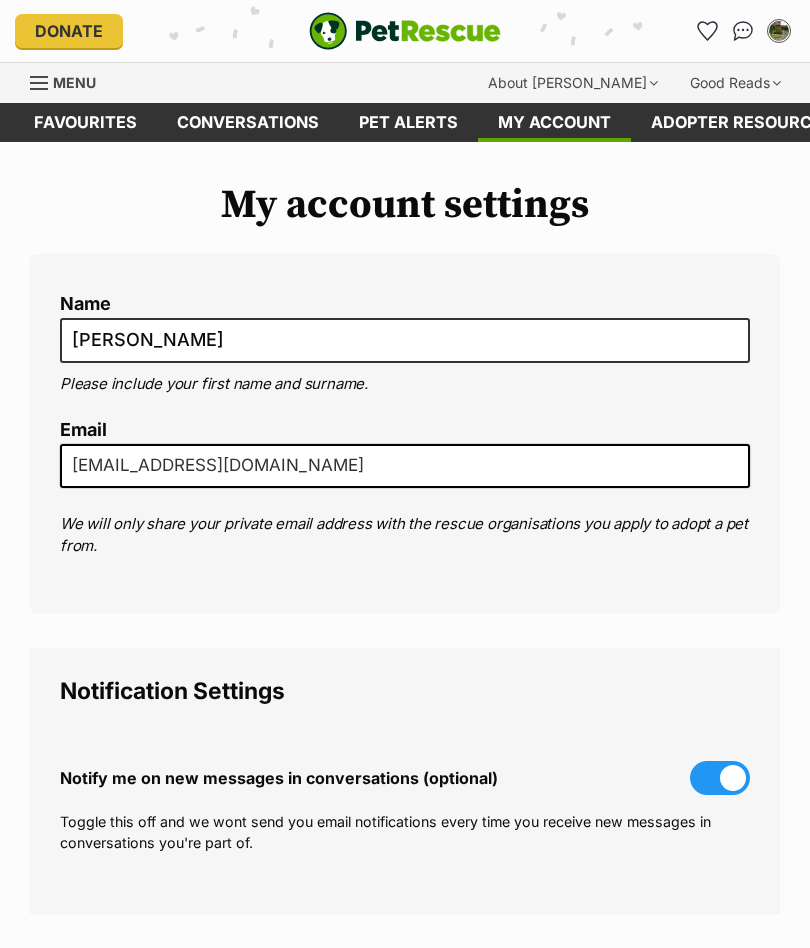 scroll, scrollTop: 0, scrollLeft: 0, axis: both 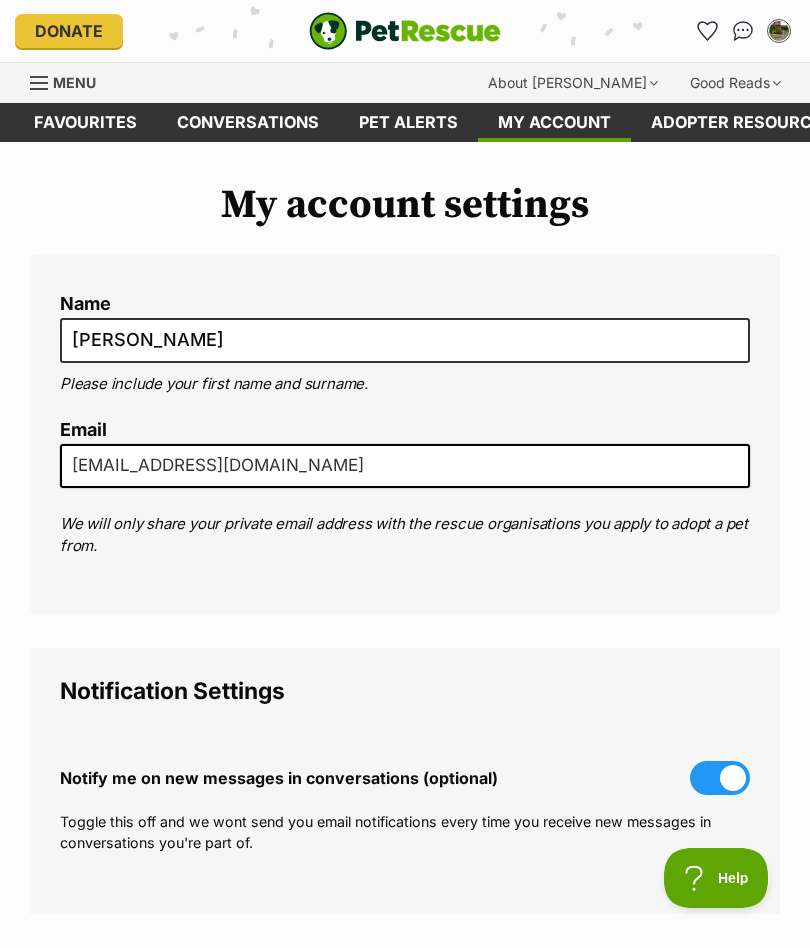 click on "Pet alerts" at bounding box center (408, 122) 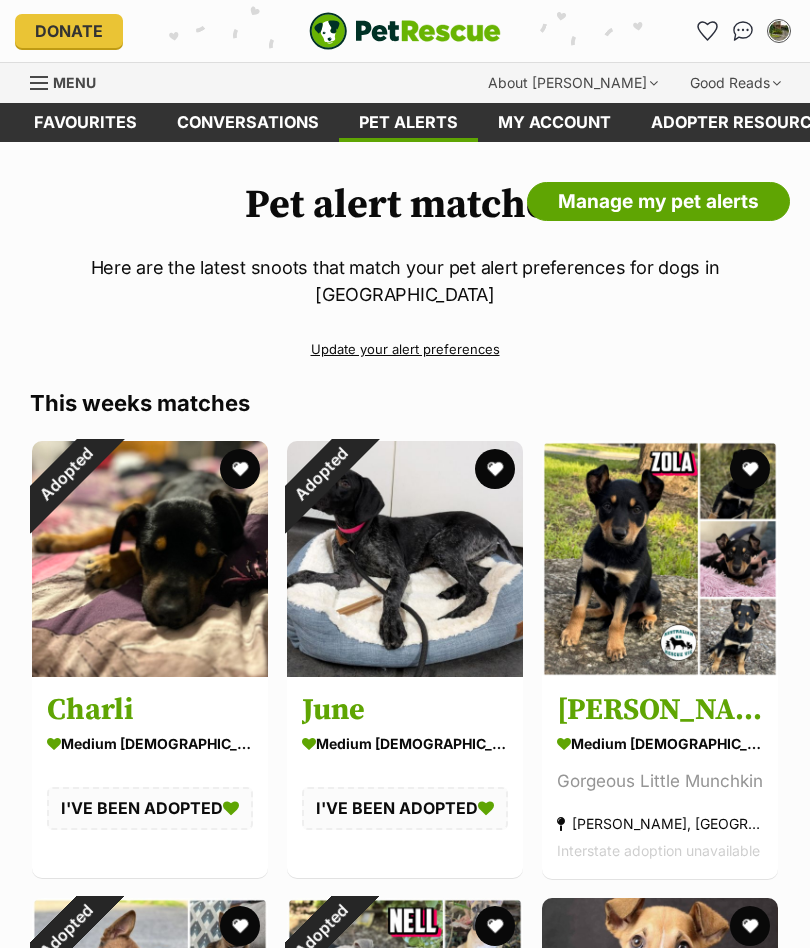 scroll, scrollTop: 0, scrollLeft: 0, axis: both 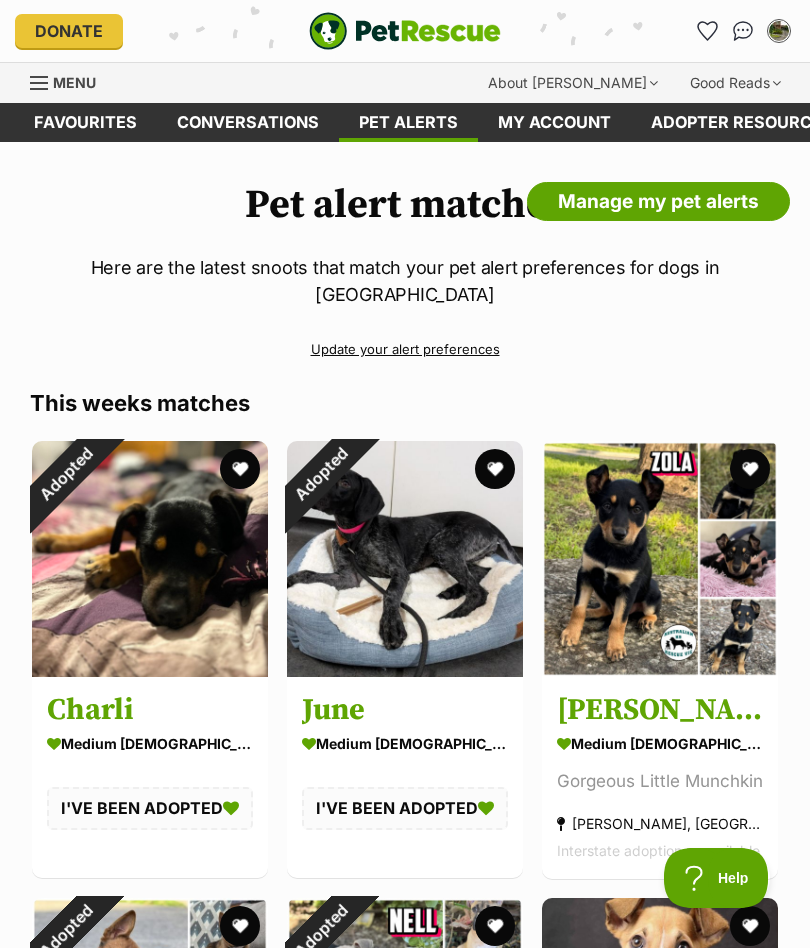 click at bounding box center (40, 83) 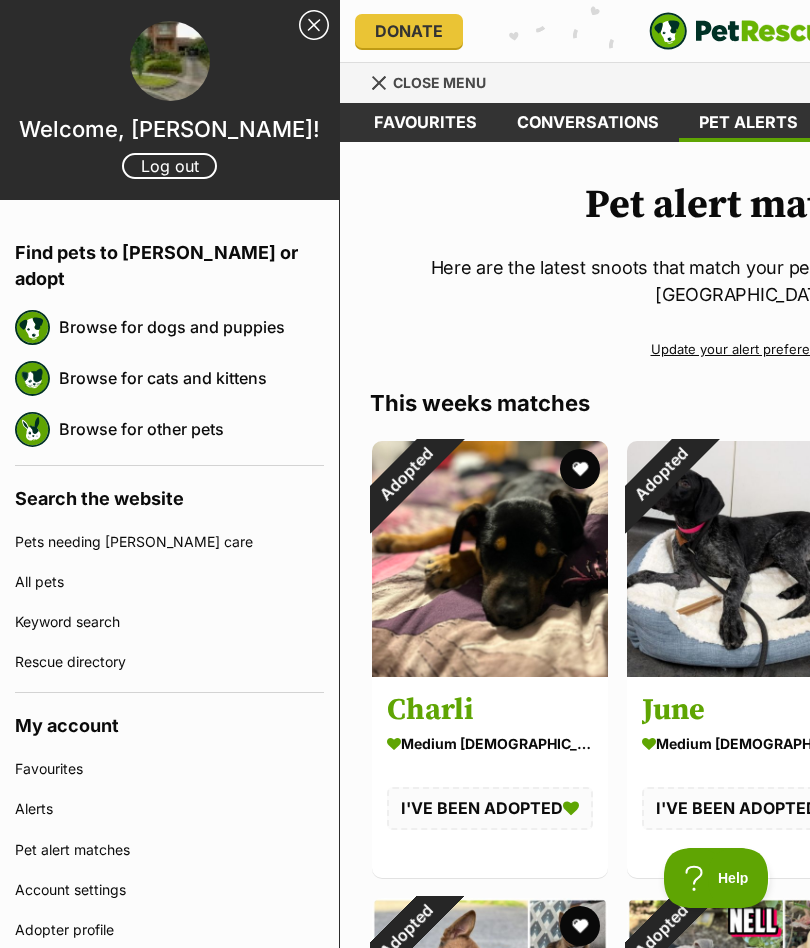 scroll, scrollTop: 0, scrollLeft: 0, axis: both 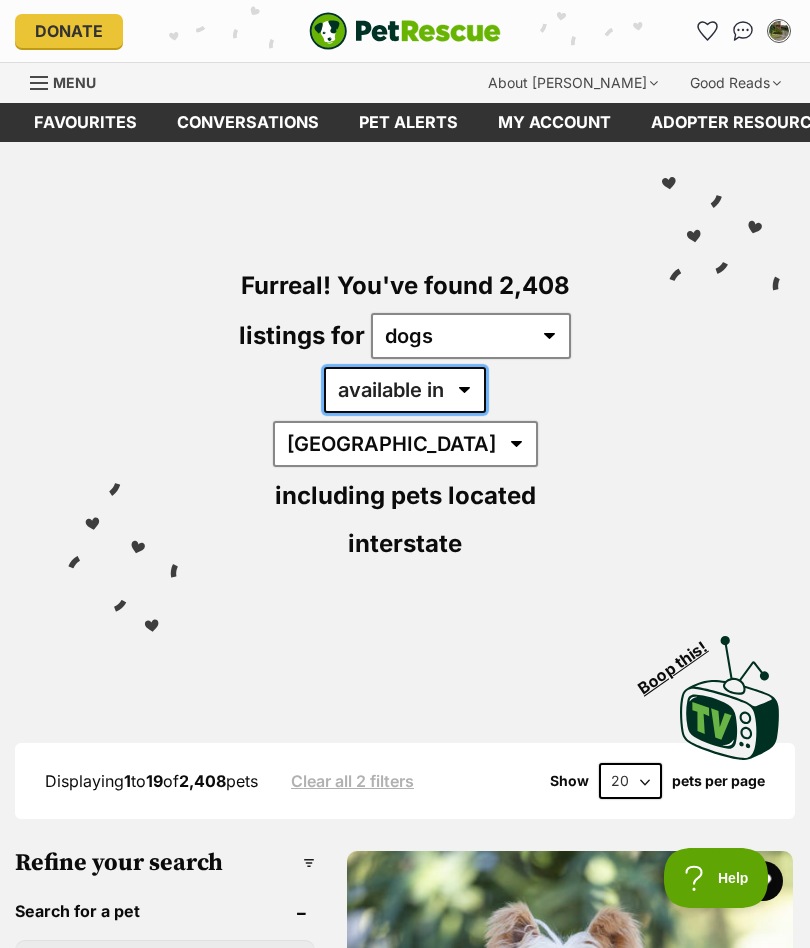 click on "available in
located in" at bounding box center (405, 390) 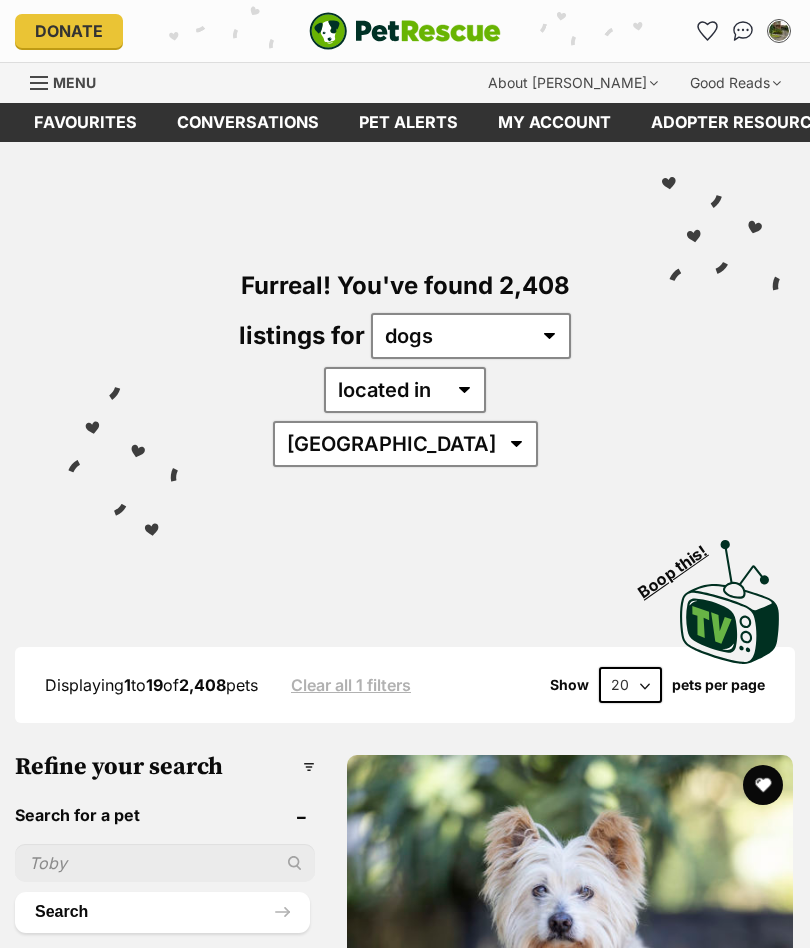 scroll, scrollTop: 0, scrollLeft: 0, axis: both 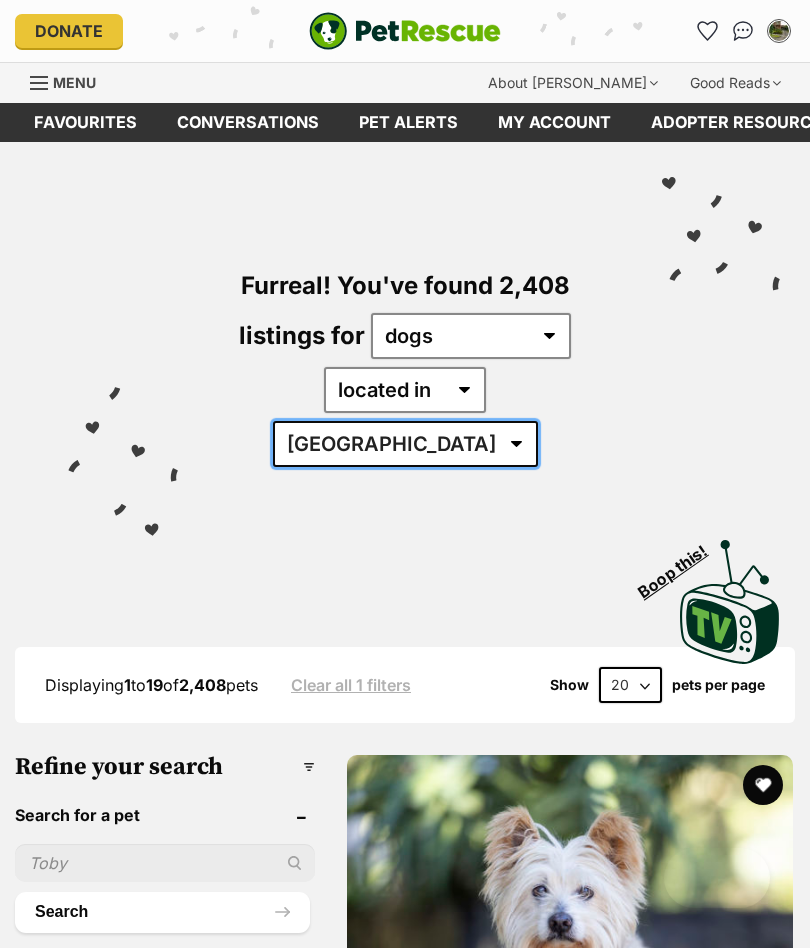 click on "Australia
ACT
NSW
NT
QLD
SA
TAS
VIC
WA" at bounding box center [405, 444] 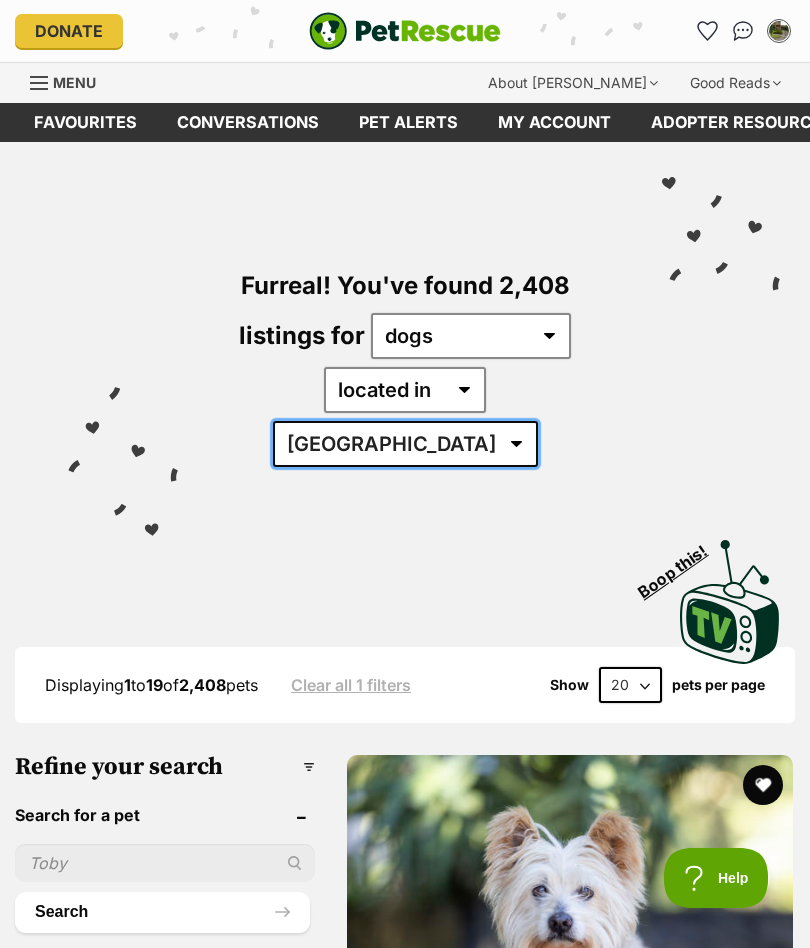 scroll, scrollTop: 0, scrollLeft: 0, axis: both 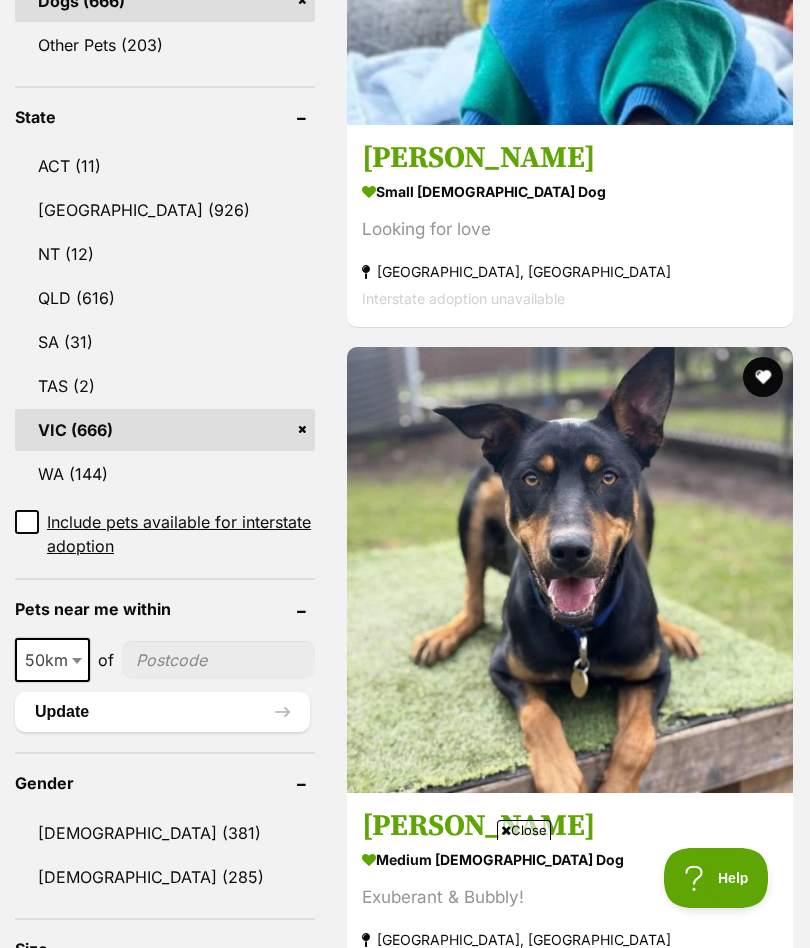 click on "50km" at bounding box center (52, 660) 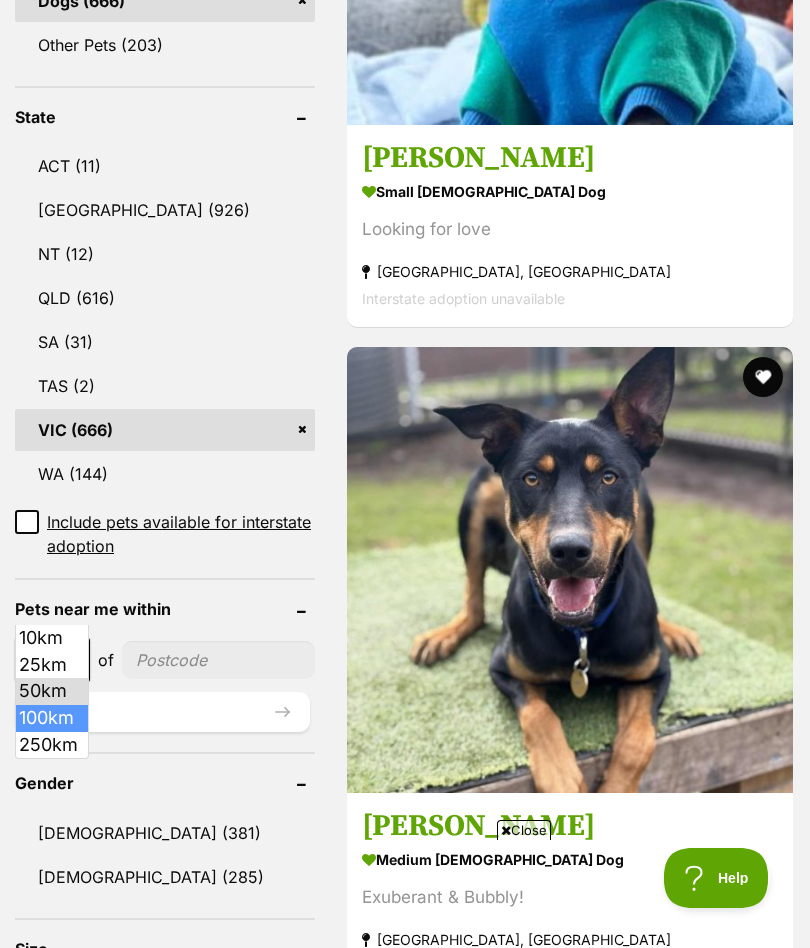 select on "100" 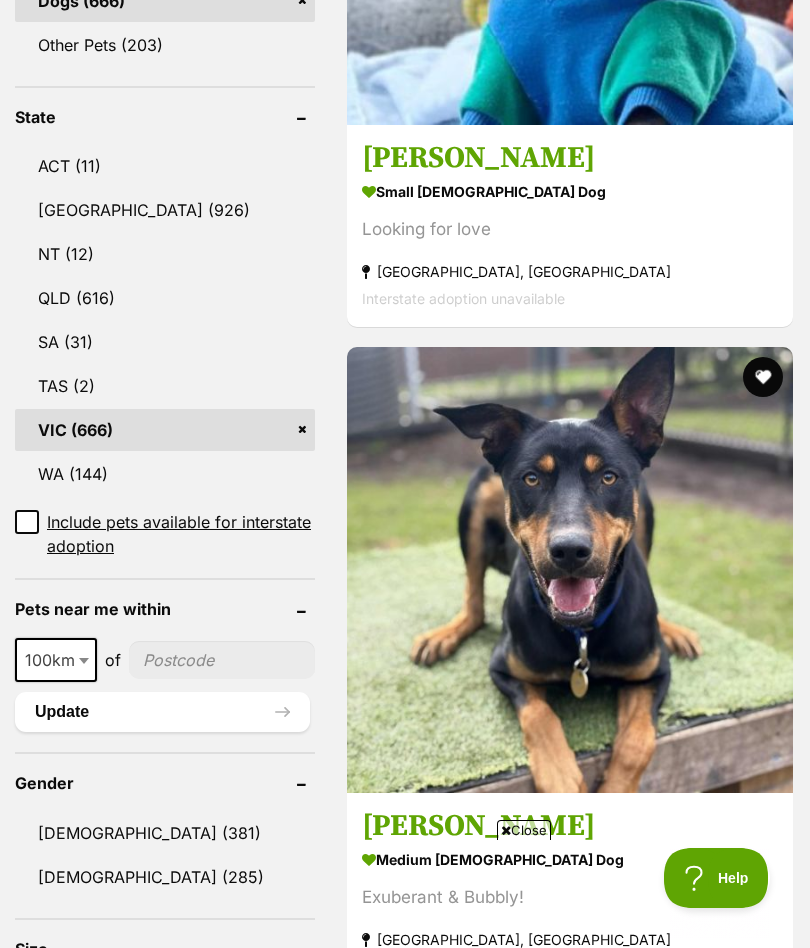 click at bounding box center (222, 660) 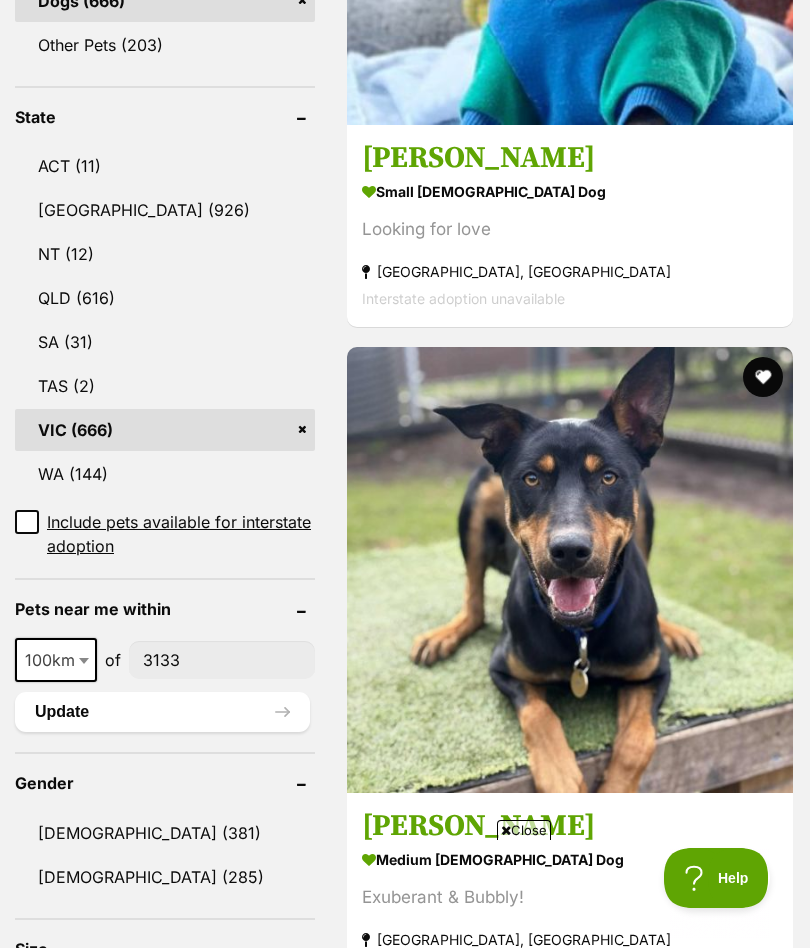 type on "3133" 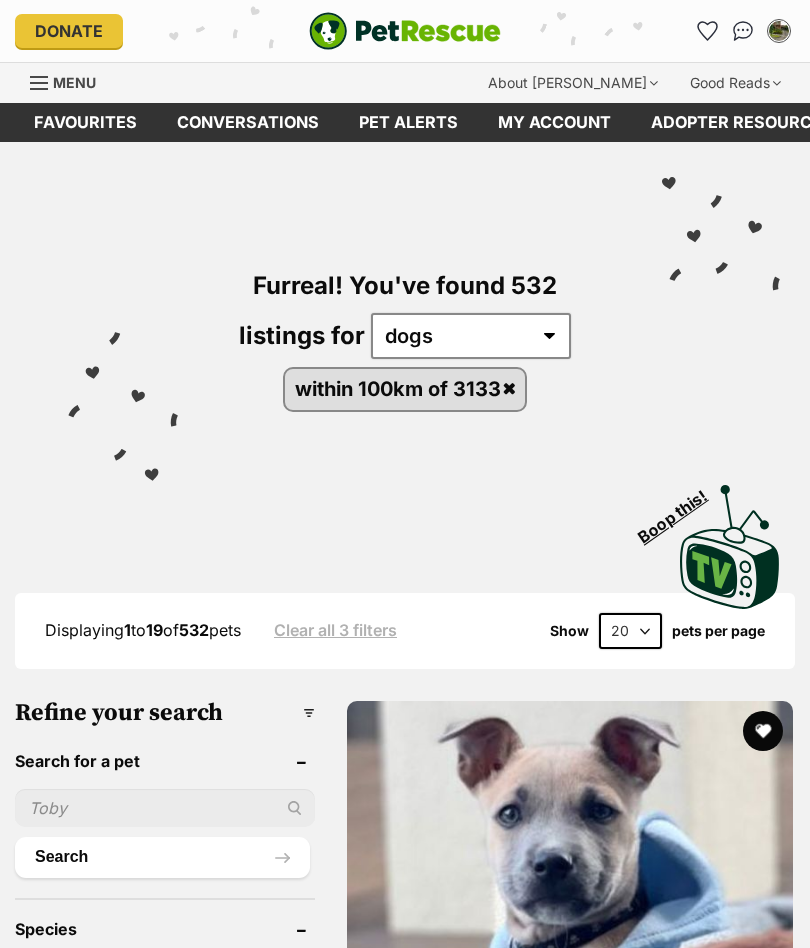 scroll, scrollTop: 63, scrollLeft: 0, axis: vertical 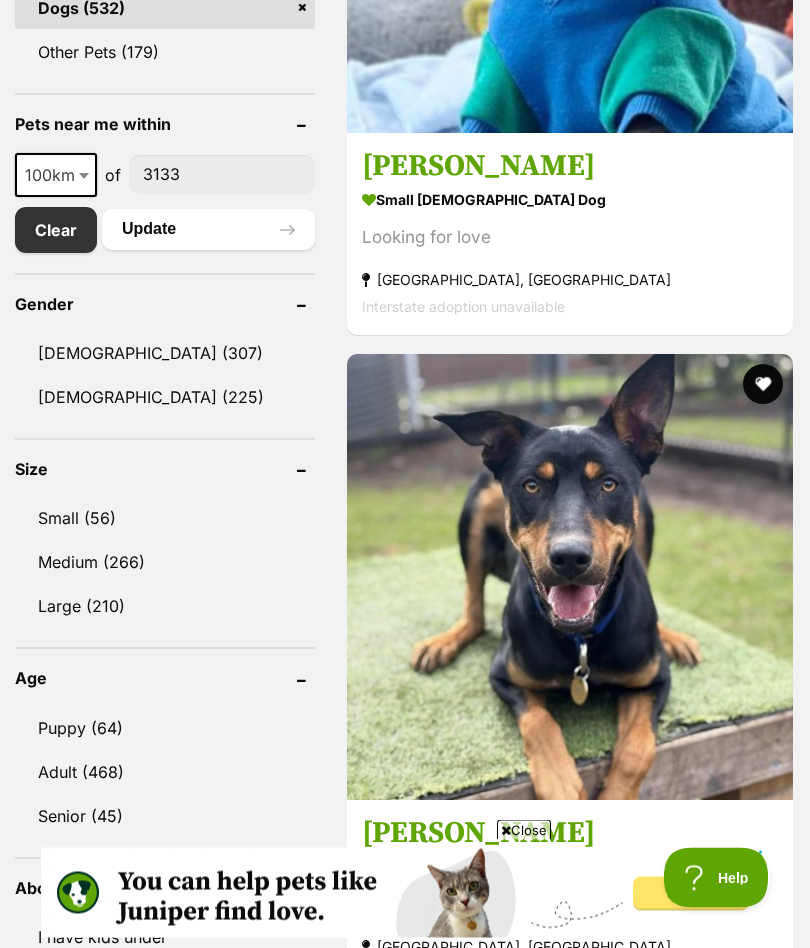 click on "Medium (266)" at bounding box center (165, 563) 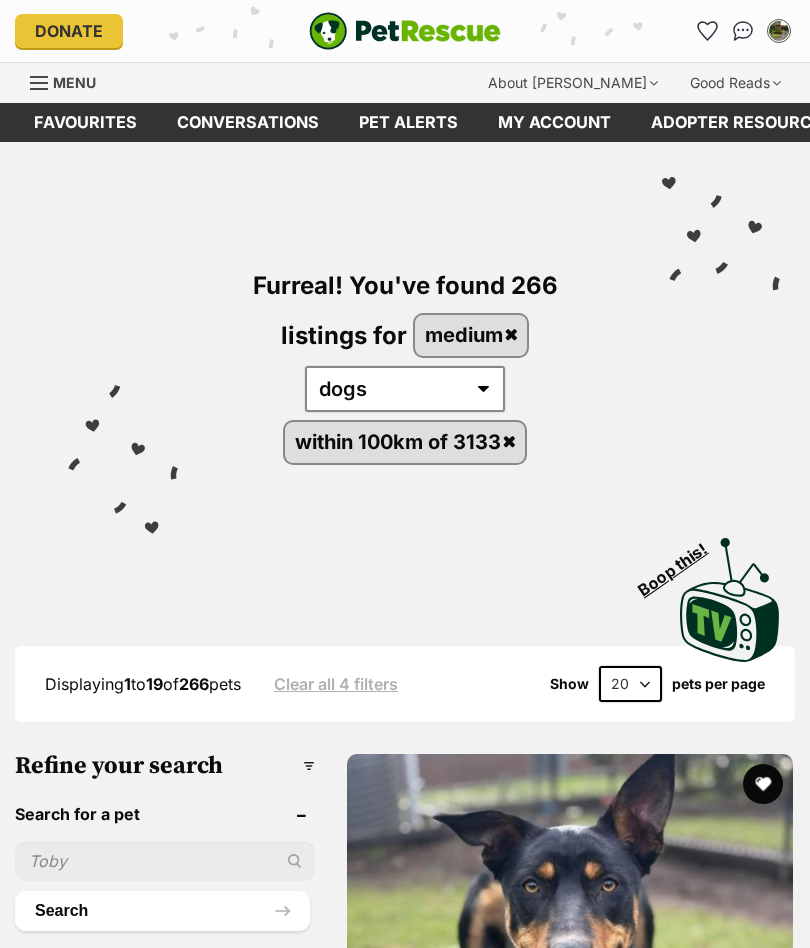 scroll, scrollTop: 0, scrollLeft: 0, axis: both 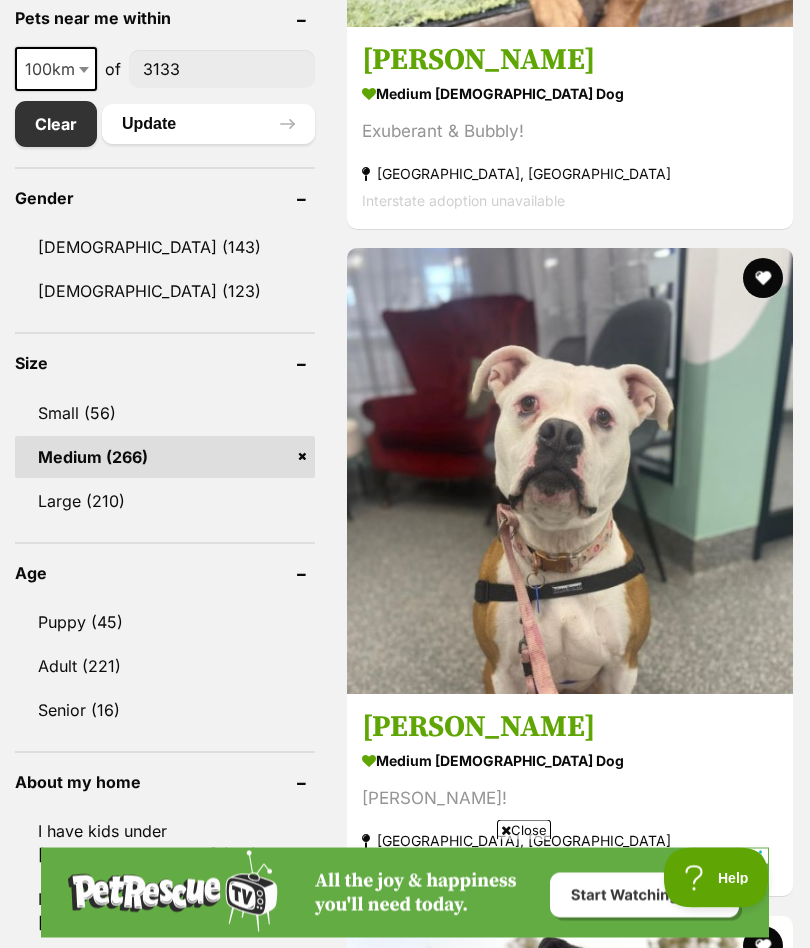 click on "Puppy (45)" at bounding box center (165, 623) 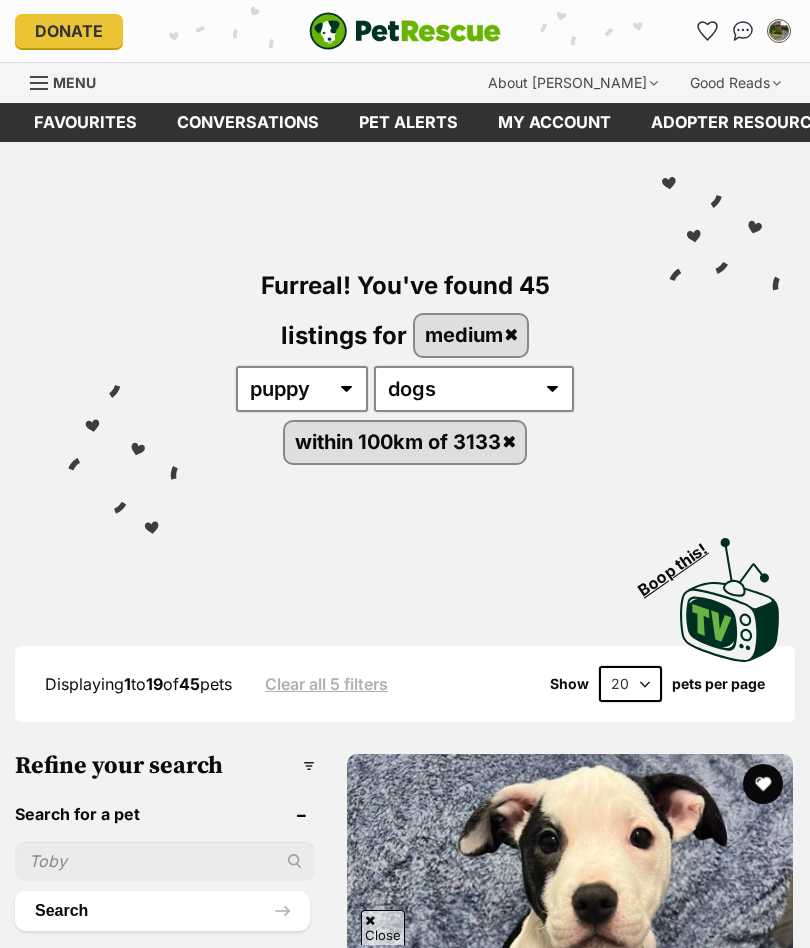 scroll, scrollTop: 568, scrollLeft: 0, axis: vertical 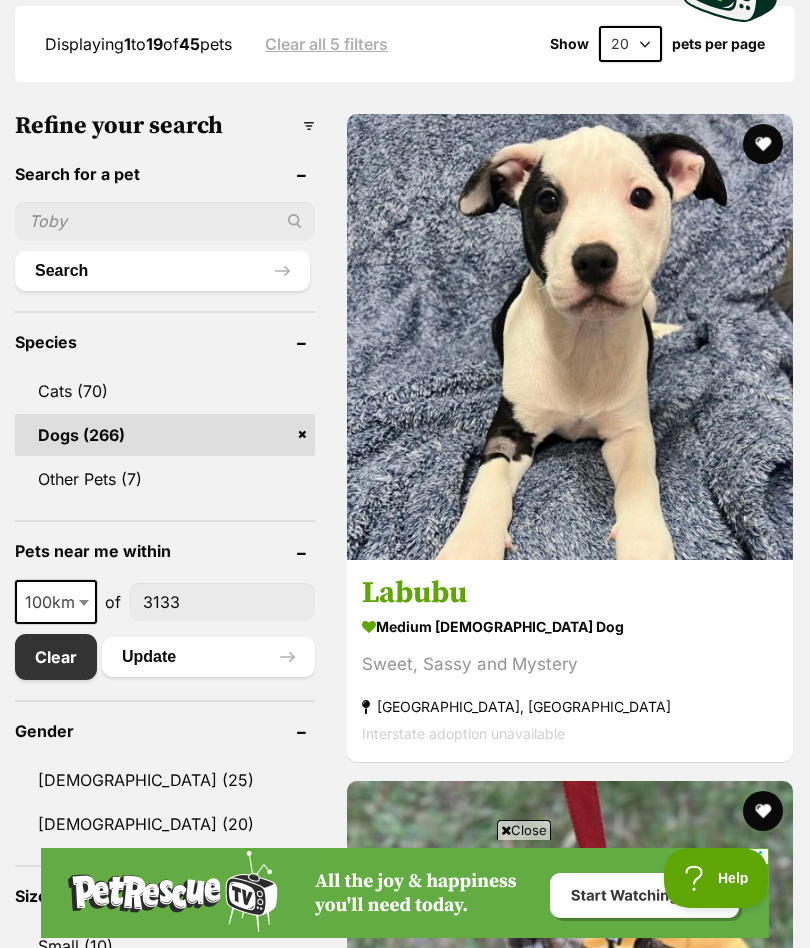 click at bounding box center [763, 144] 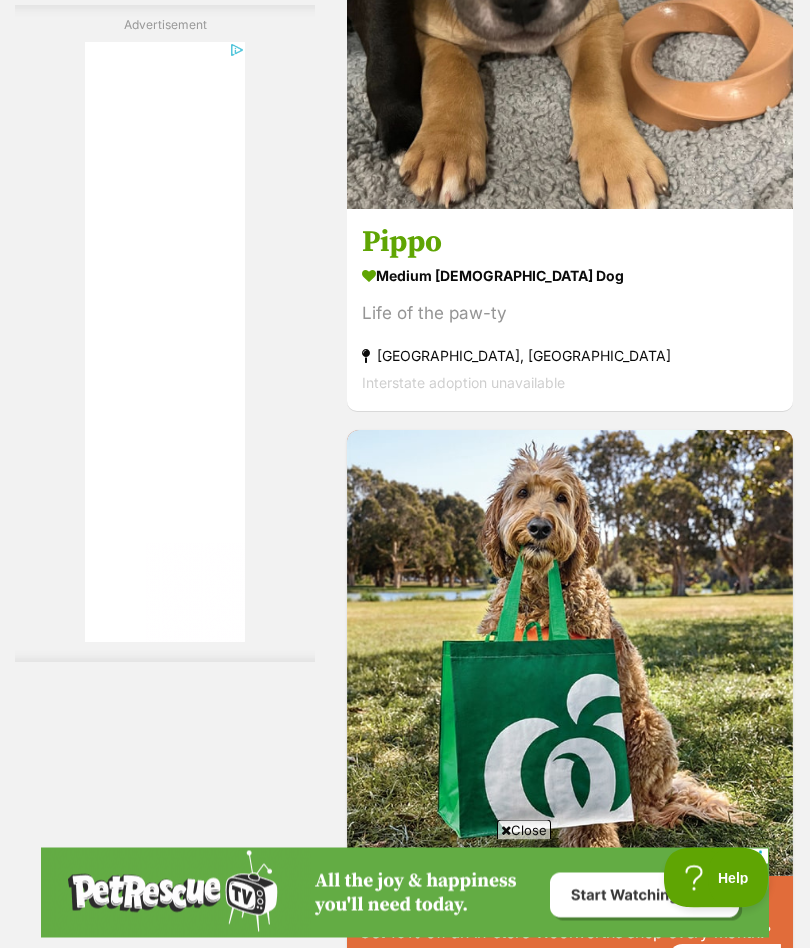 scroll, scrollTop: 7219, scrollLeft: 0, axis: vertical 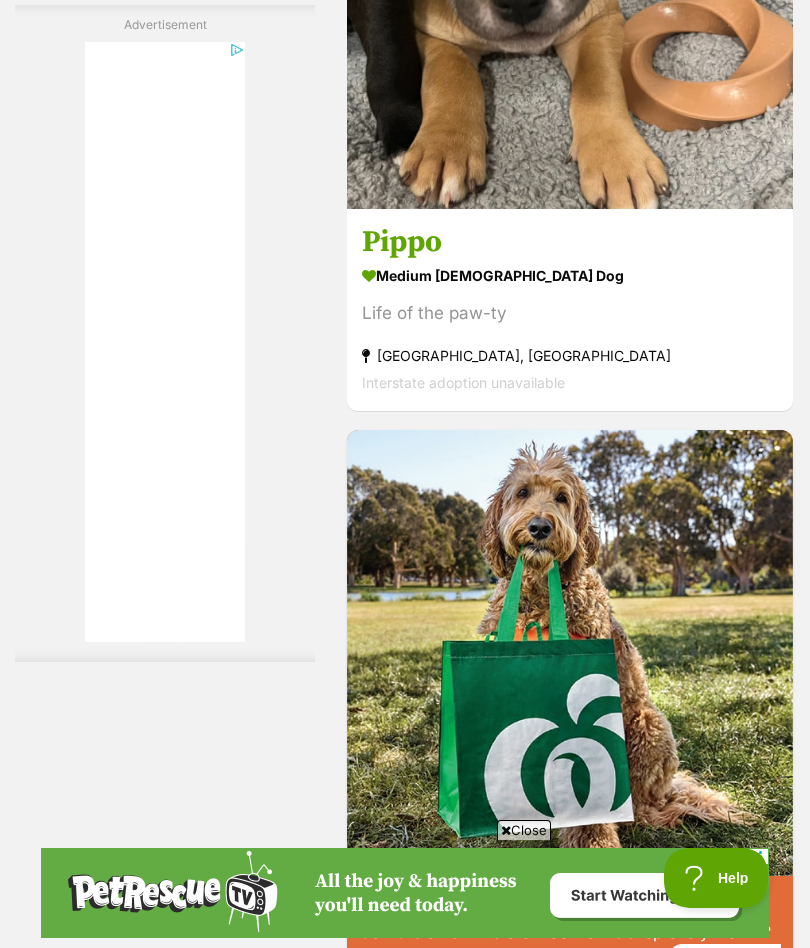 click at bounding box center (570, -14) 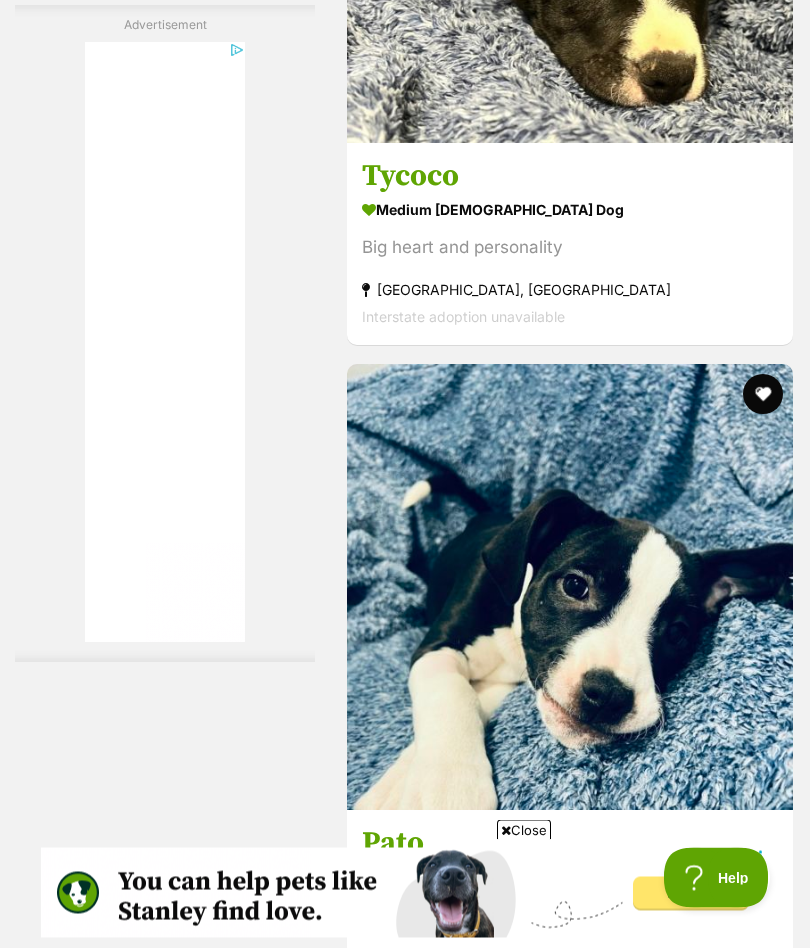 scroll, scrollTop: 9211, scrollLeft: 0, axis: vertical 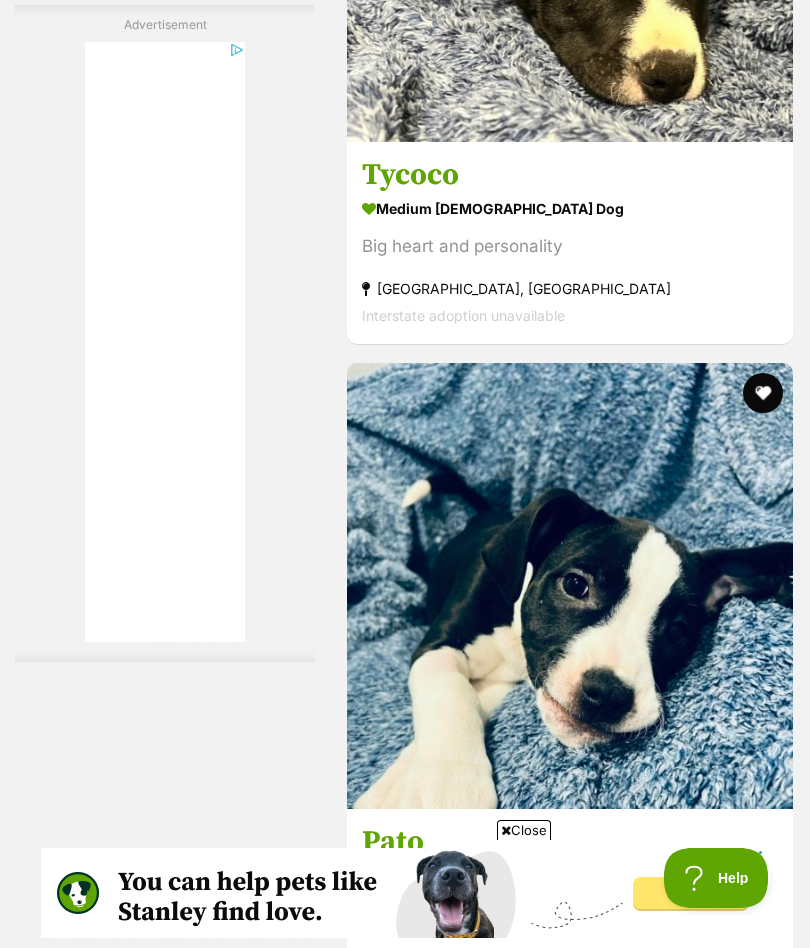 click at bounding box center [570, -81] 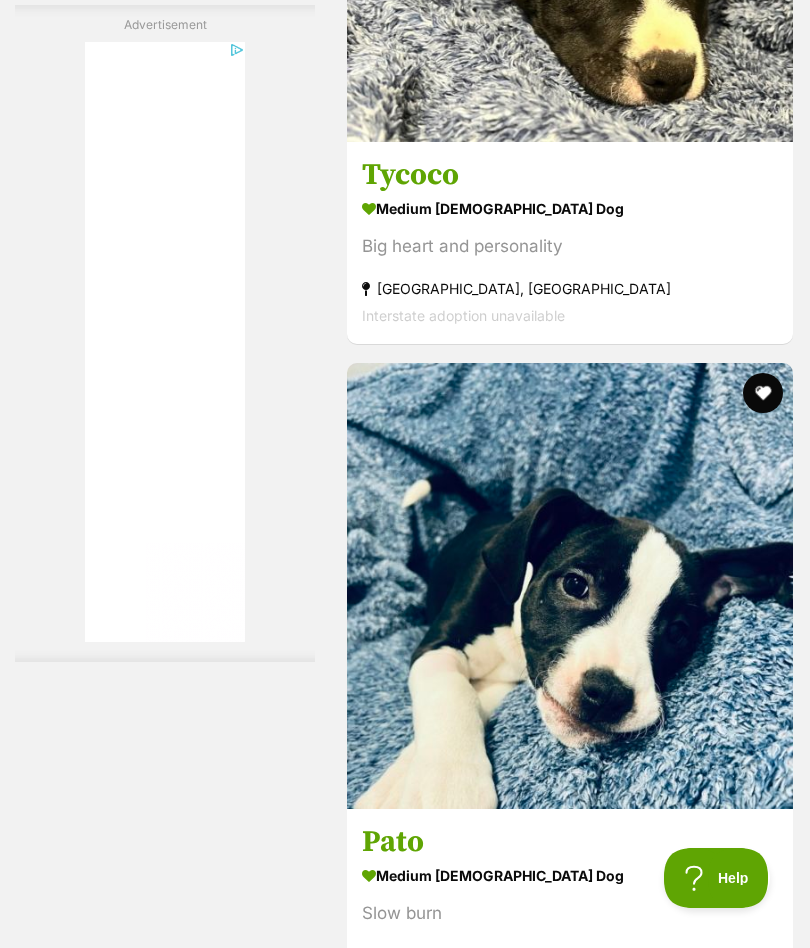 scroll, scrollTop: 9298, scrollLeft: 0, axis: vertical 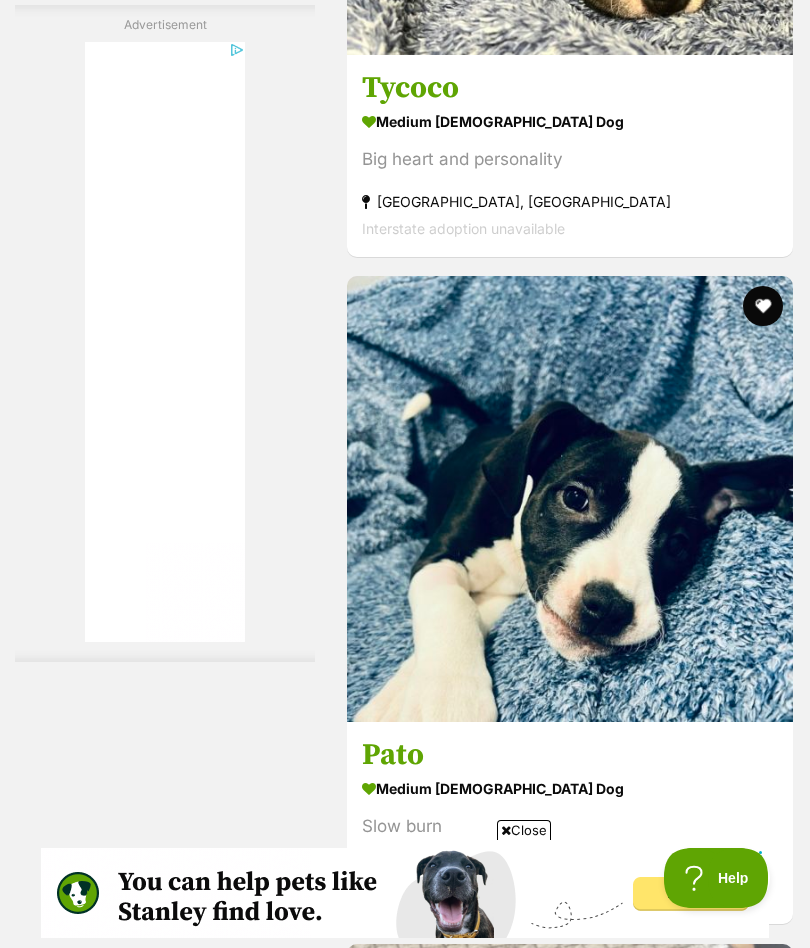 click at bounding box center [763, -361] 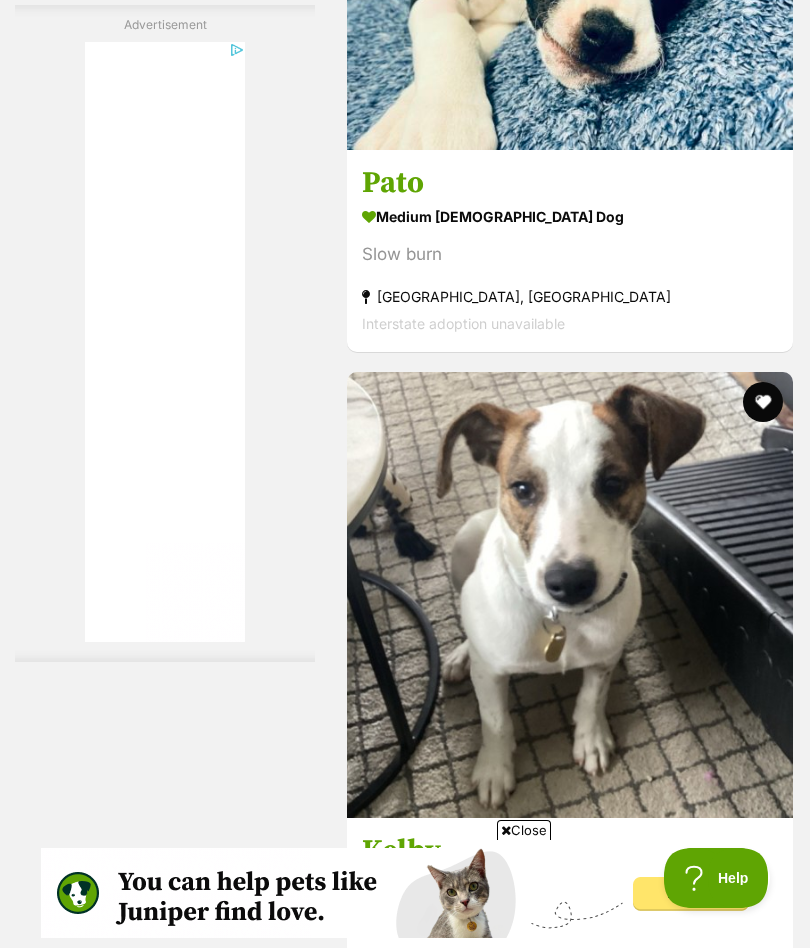 scroll, scrollTop: 0, scrollLeft: 0, axis: both 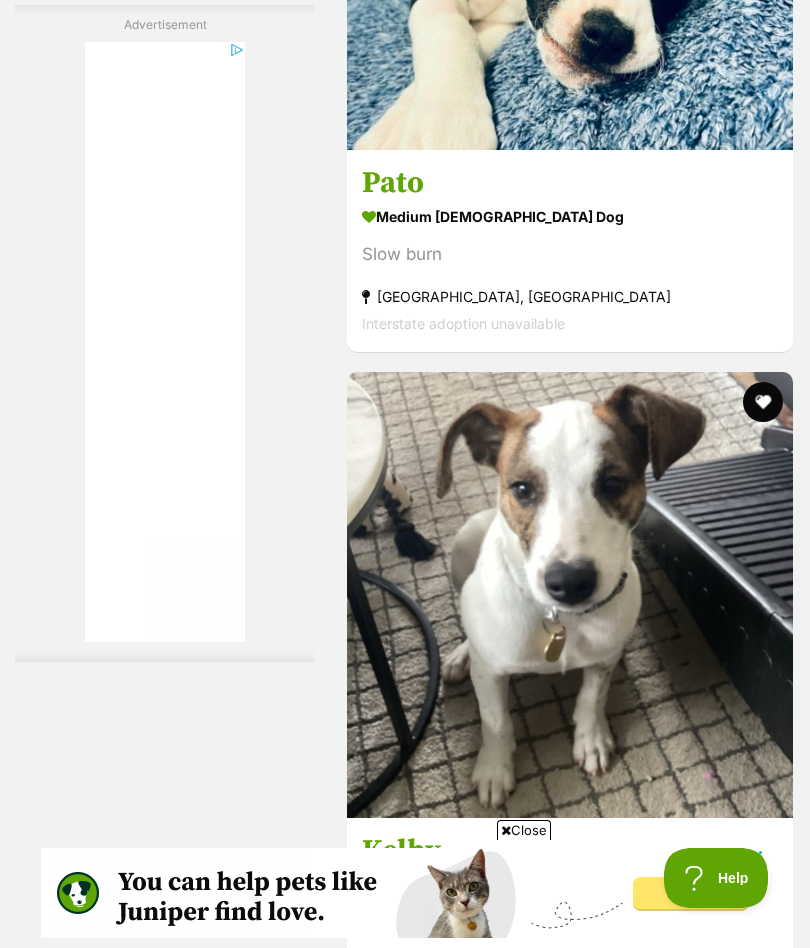 click at bounding box center (763, -266) 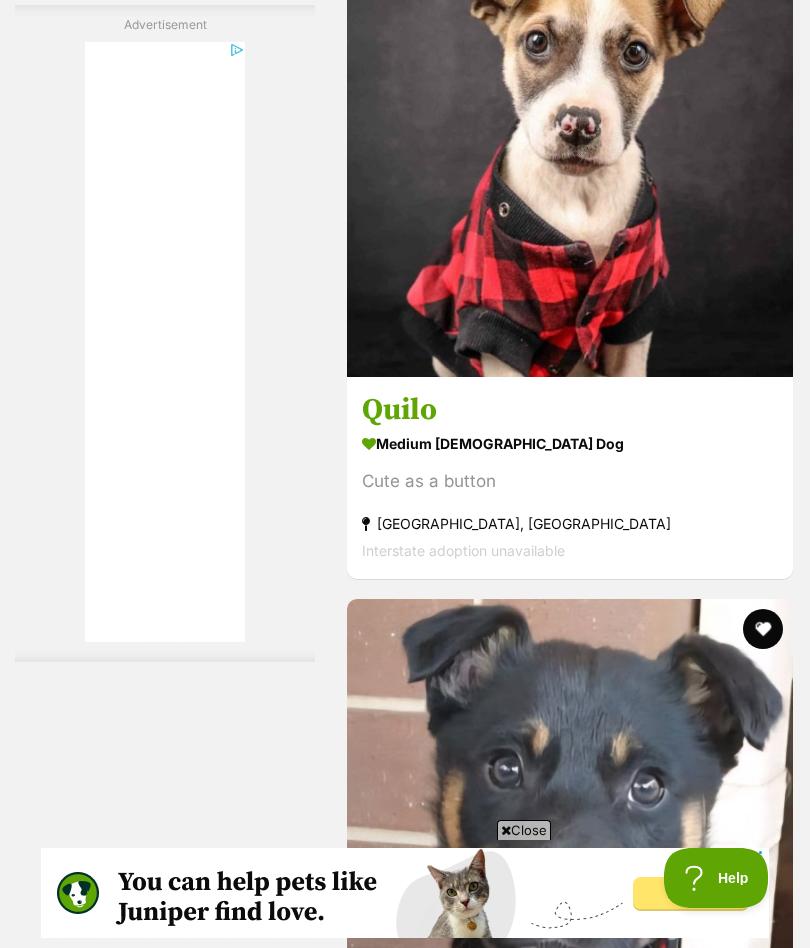 scroll, scrollTop: 13001, scrollLeft: 0, axis: vertical 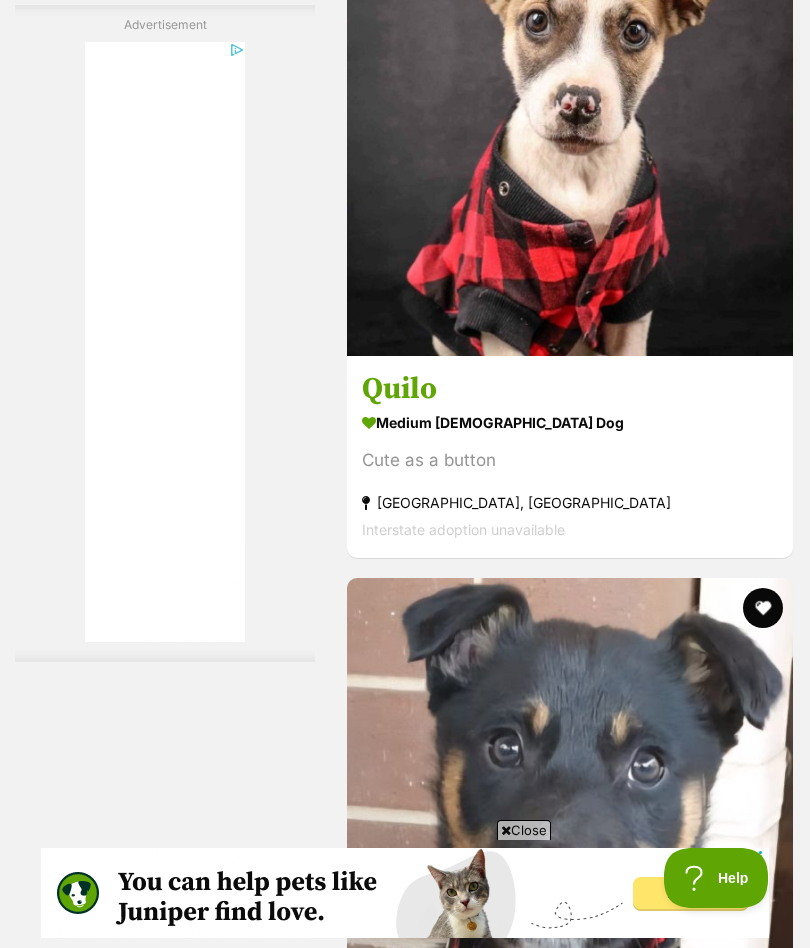 click at bounding box center [570, -534] 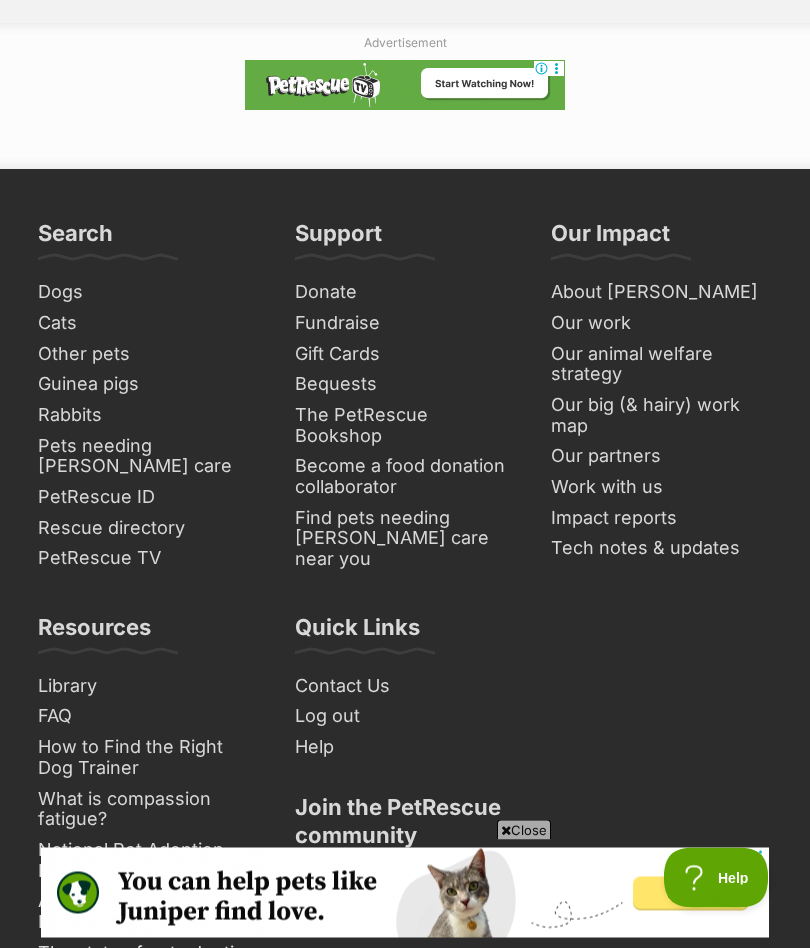 scroll, scrollTop: 14340, scrollLeft: 0, axis: vertical 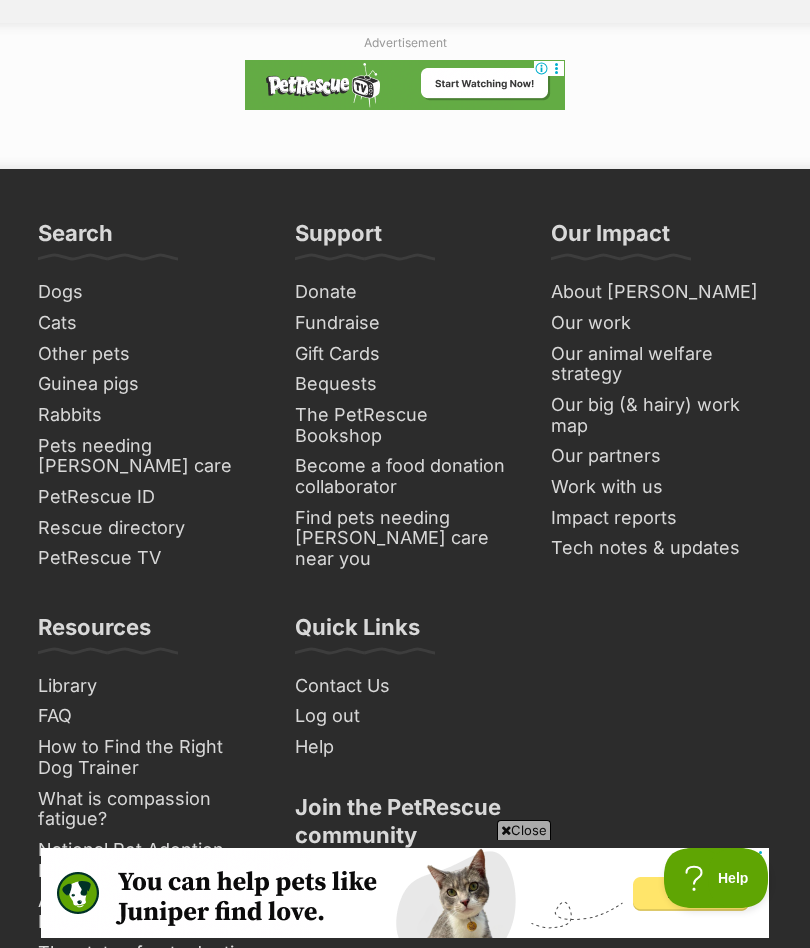 click at bounding box center (593, -69) 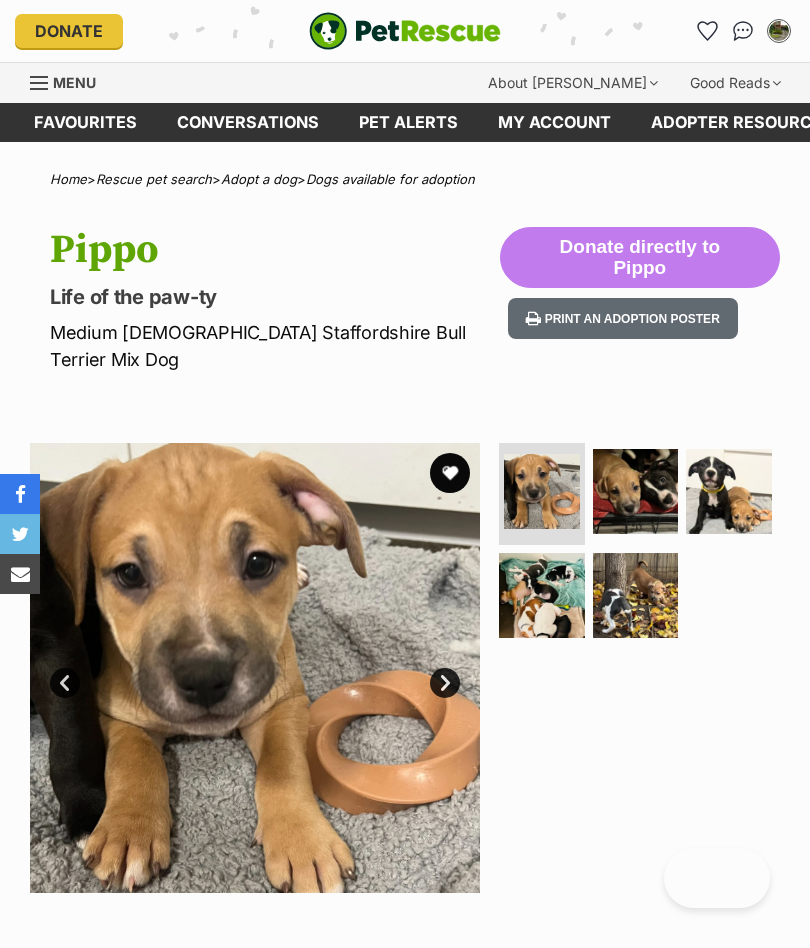 scroll, scrollTop: 0, scrollLeft: 0, axis: both 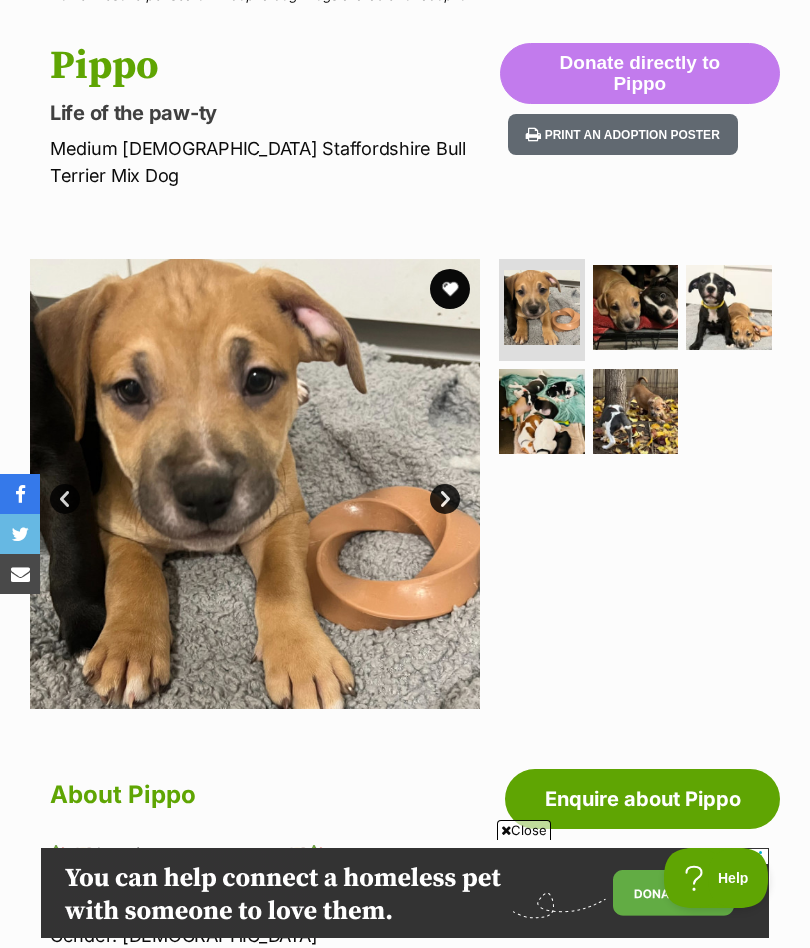 click at bounding box center [450, 289] 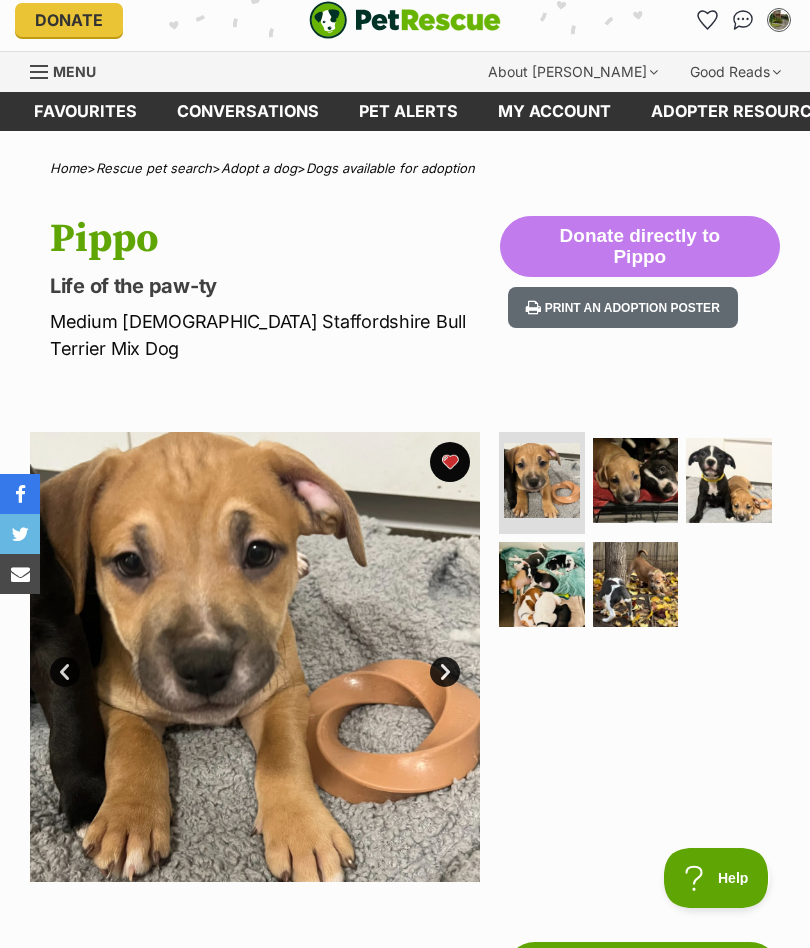 scroll, scrollTop: 0, scrollLeft: 0, axis: both 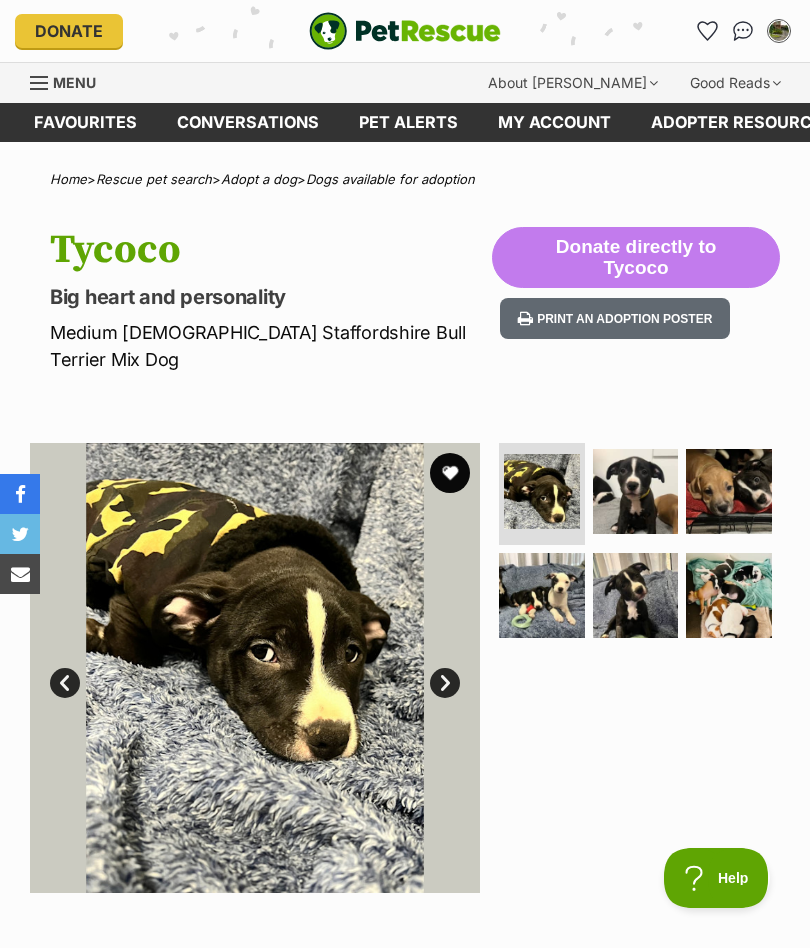click at bounding box center (636, 492) 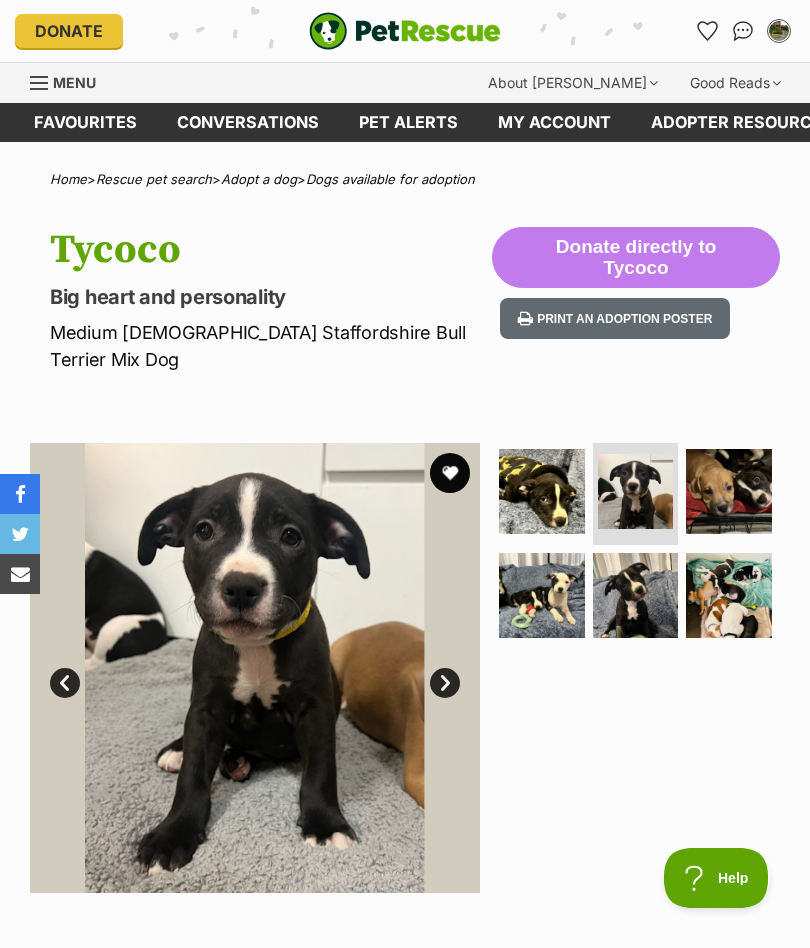 scroll, scrollTop: 0, scrollLeft: 0, axis: both 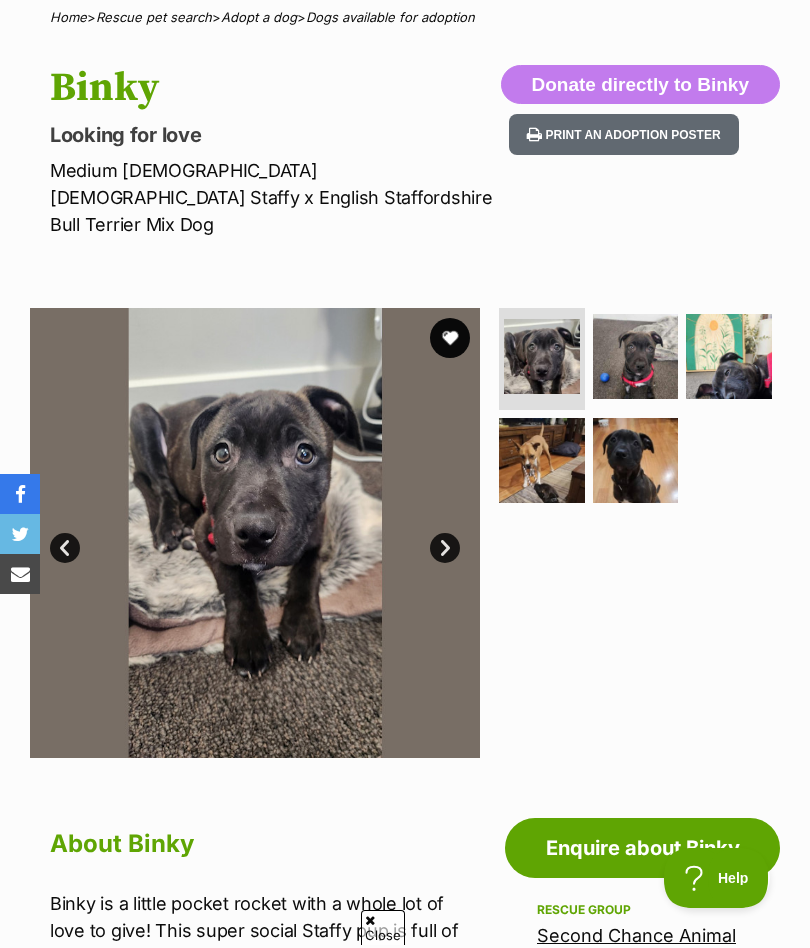 click at bounding box center (636, 357) 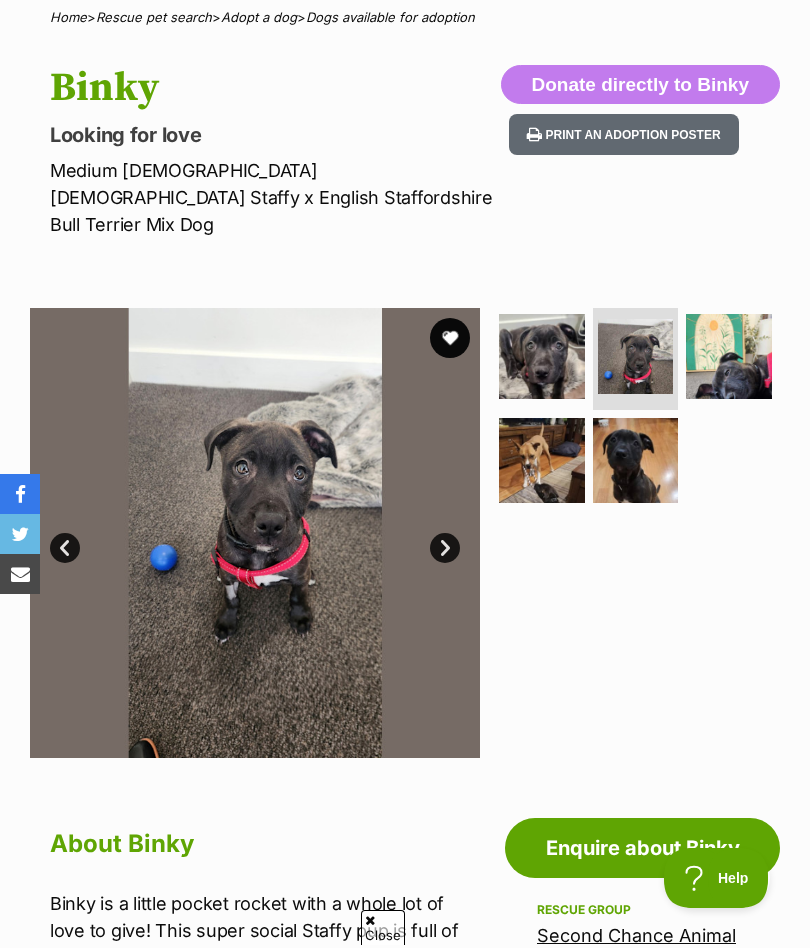 click at bounding box center (729, 357) 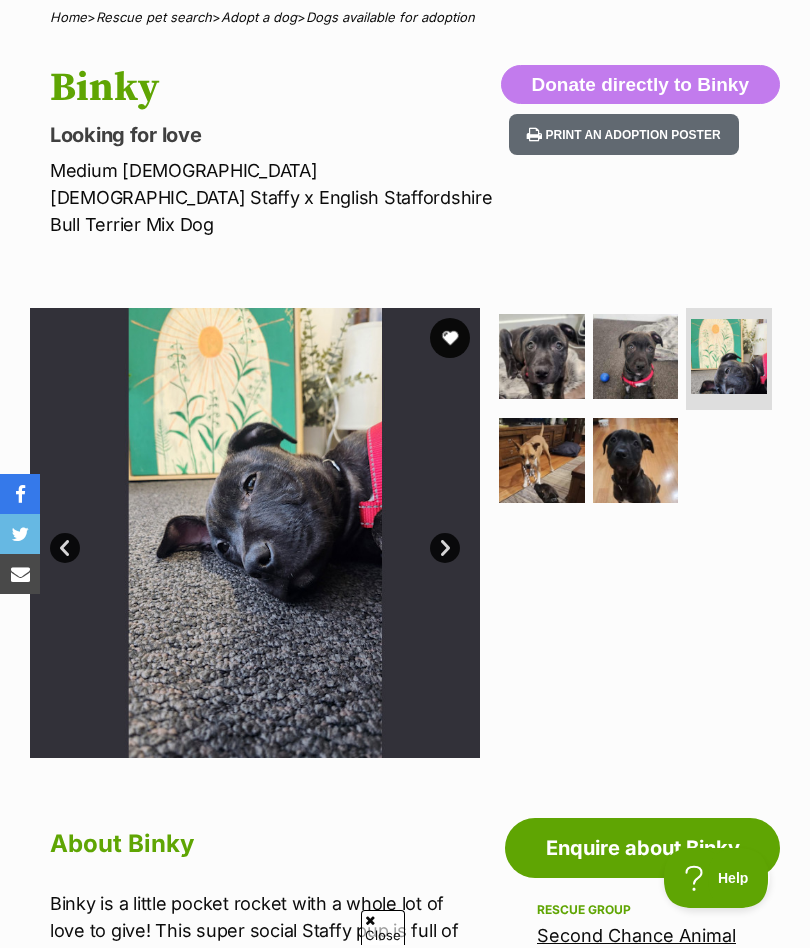 click at bounding box center (542, 461) 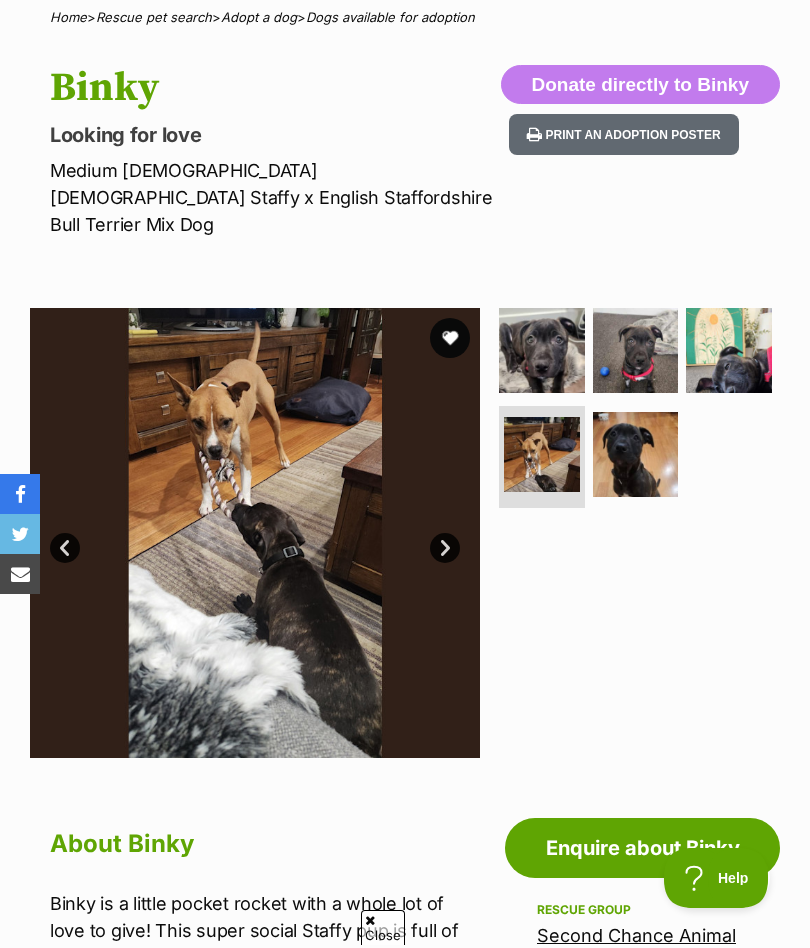click at bounding box center (636, 455) 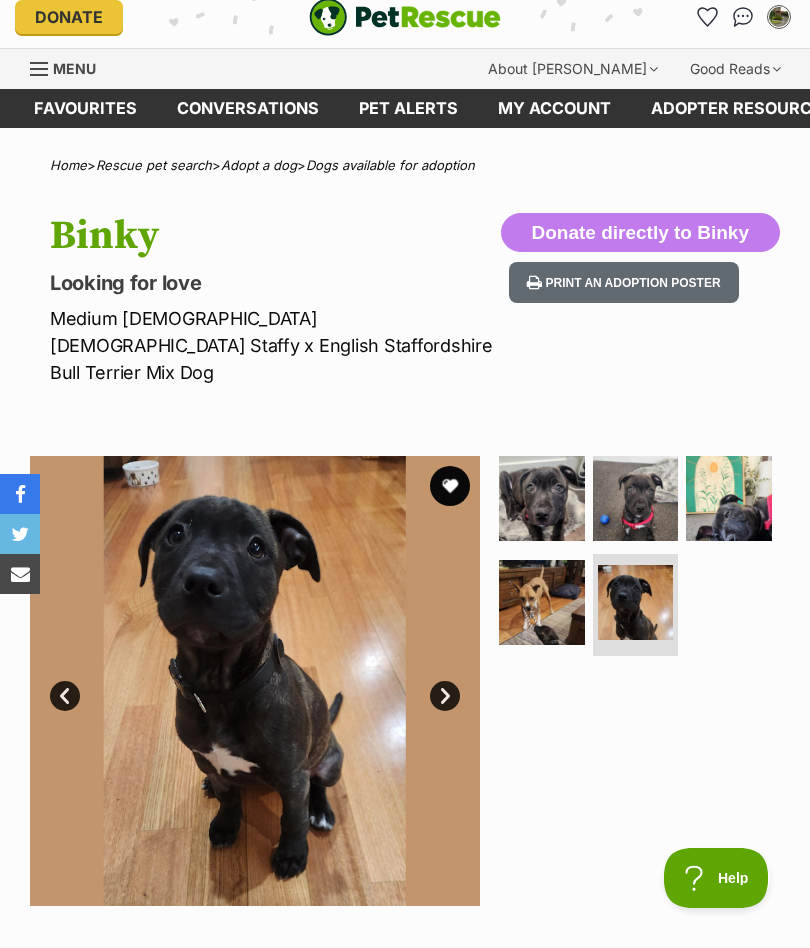 scroll, scrollTop: 0, scrollLeft: 0, axis: both 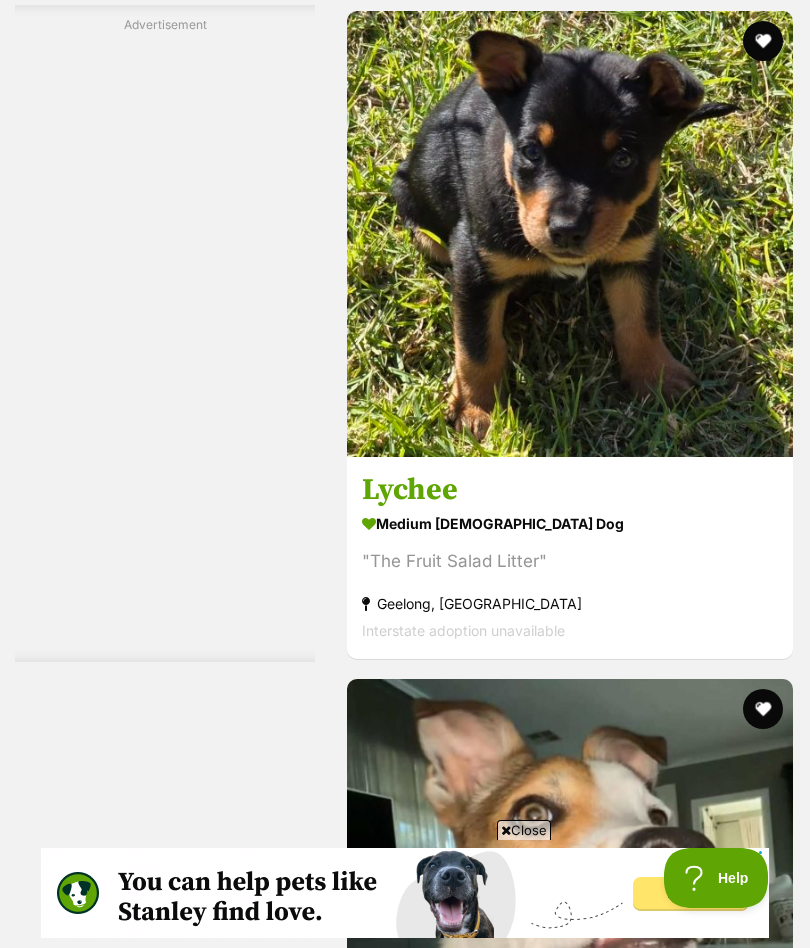 click at bounding box center (570, -433) 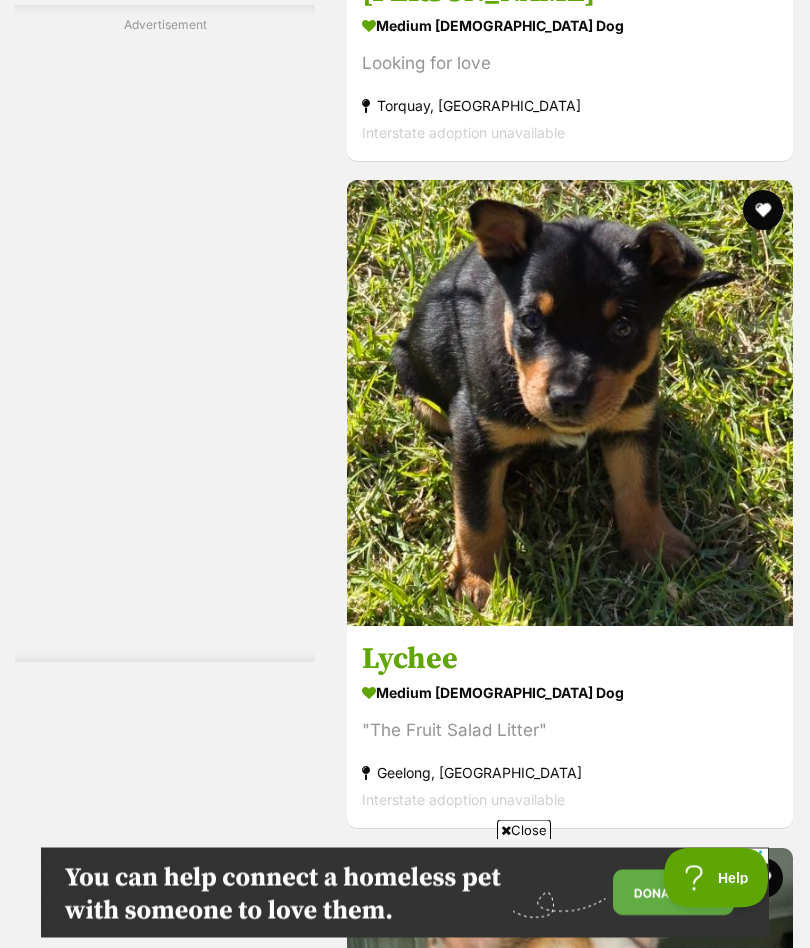 scroll, scrollTop: 12801, scrollLeft: 0, axis: vertical 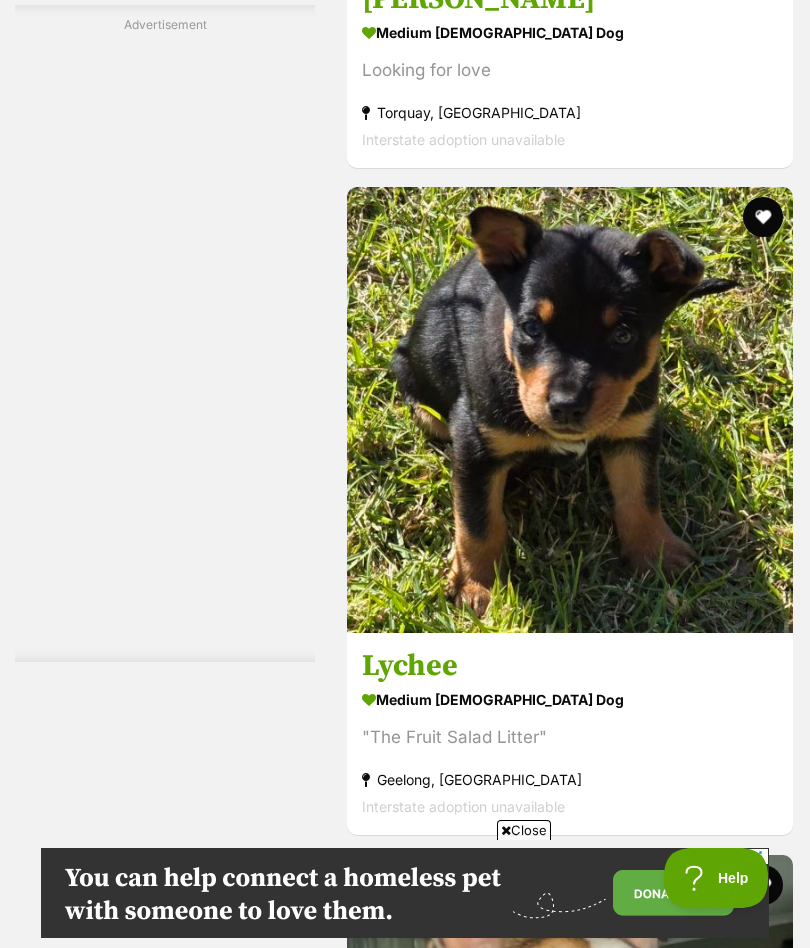 click at bounding box center (763, -450) 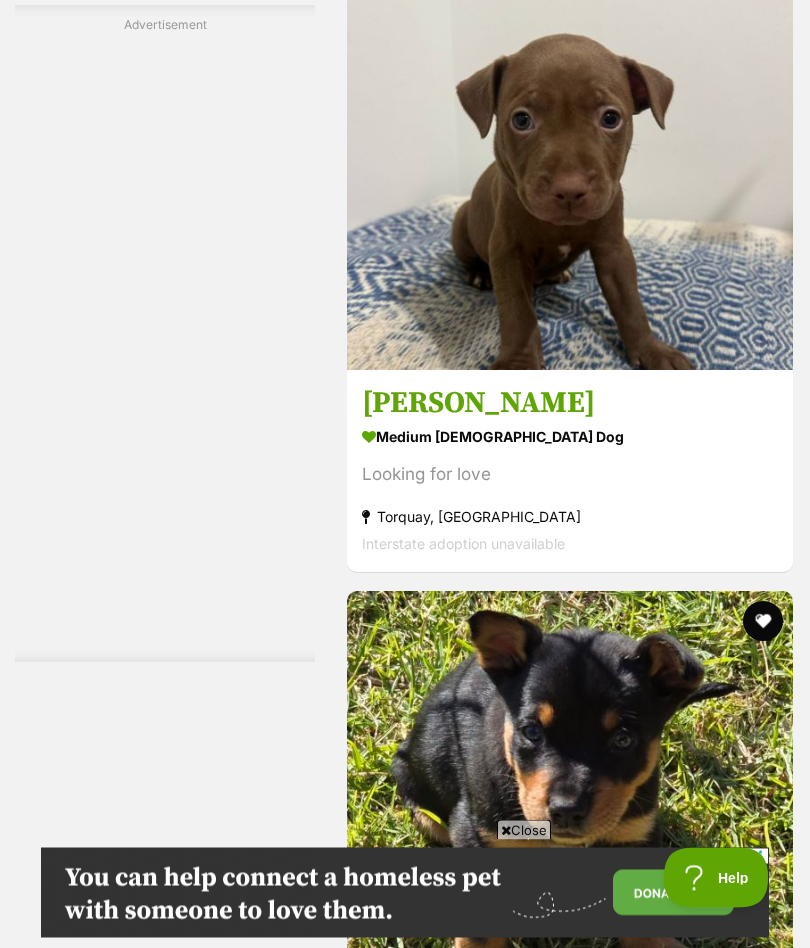 scroll, scrollTop: 12391, scrollLeft: 0, axis: vertical 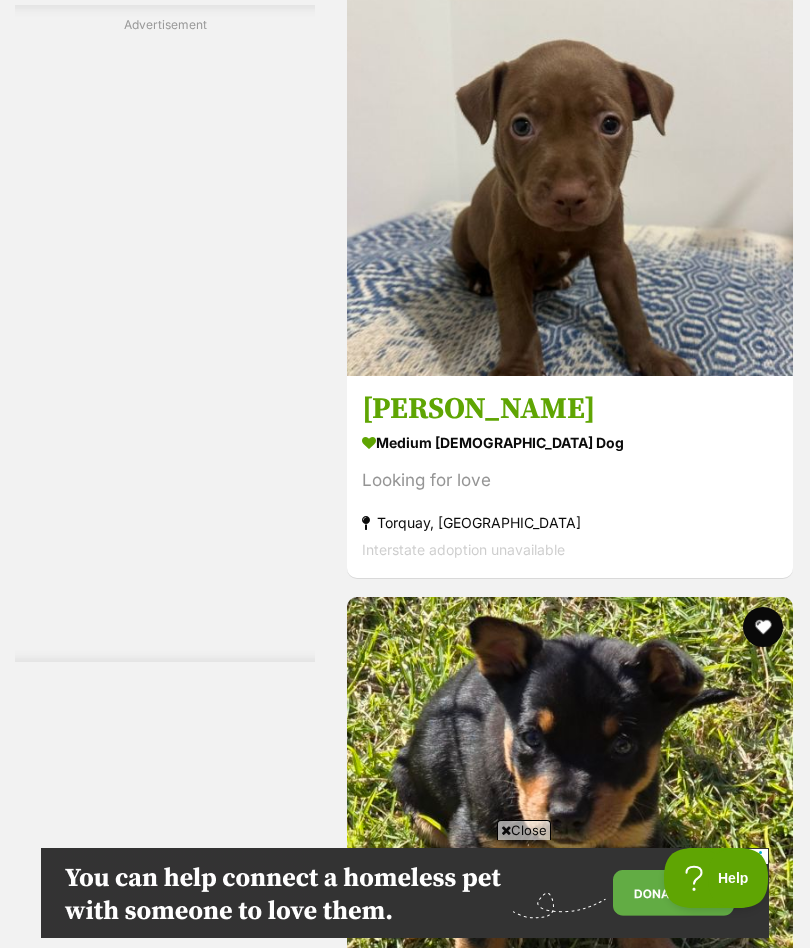 click at bounding box center [570, -514] 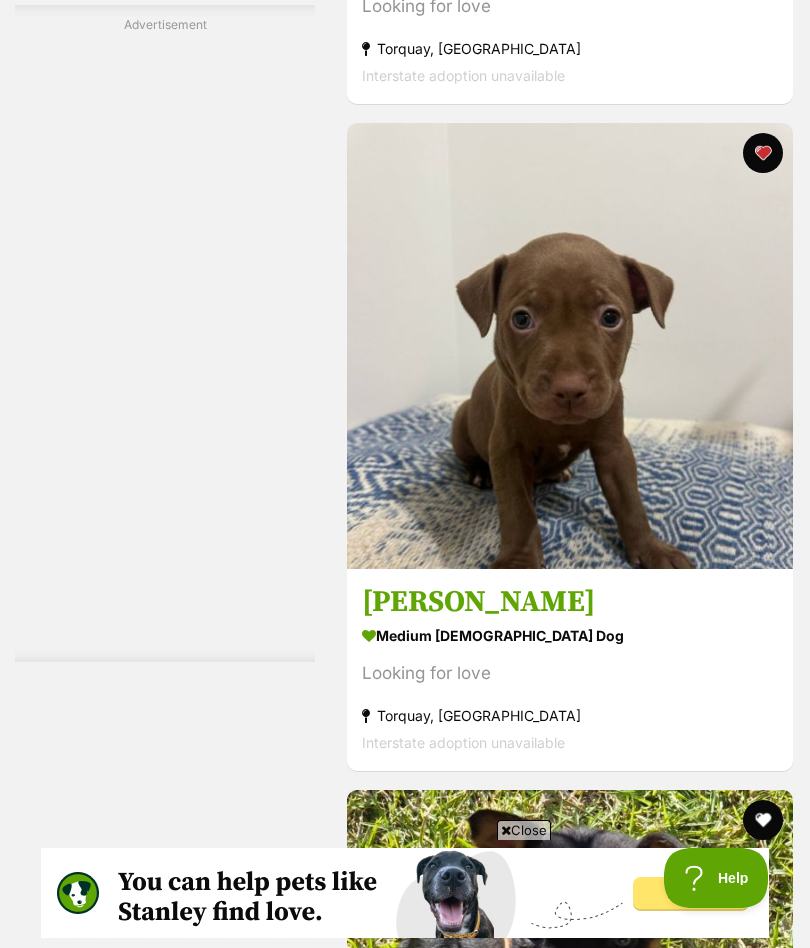 scroll, scrollTop: 0, scrollLeft: 0, axis: both 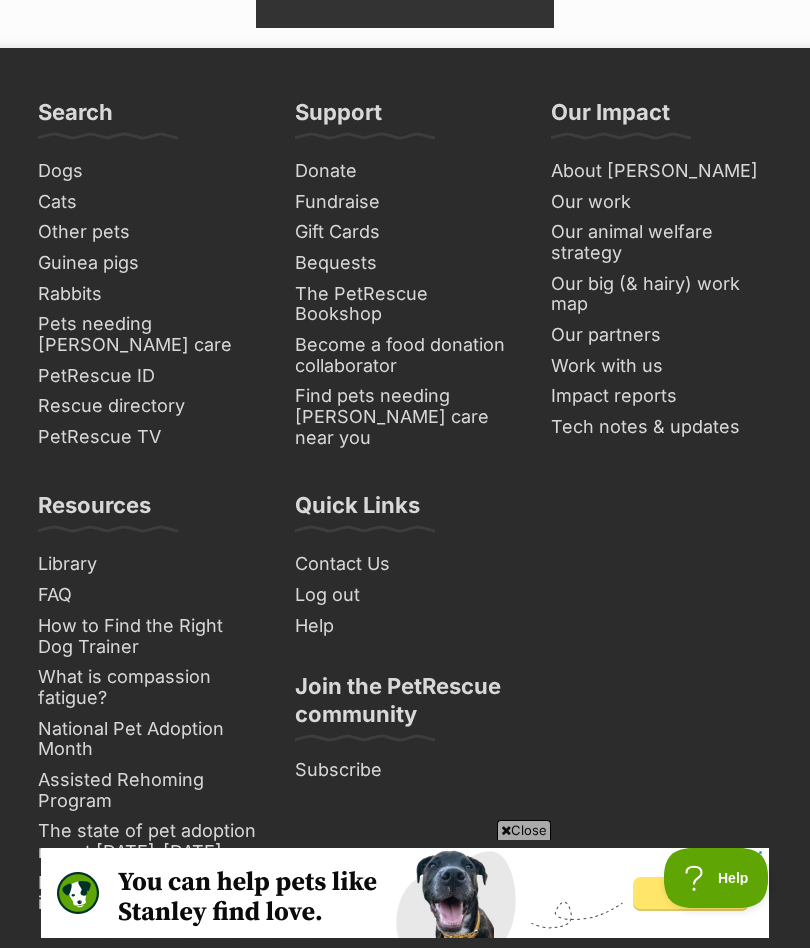click on "Next" at bounding box center [651, -351] 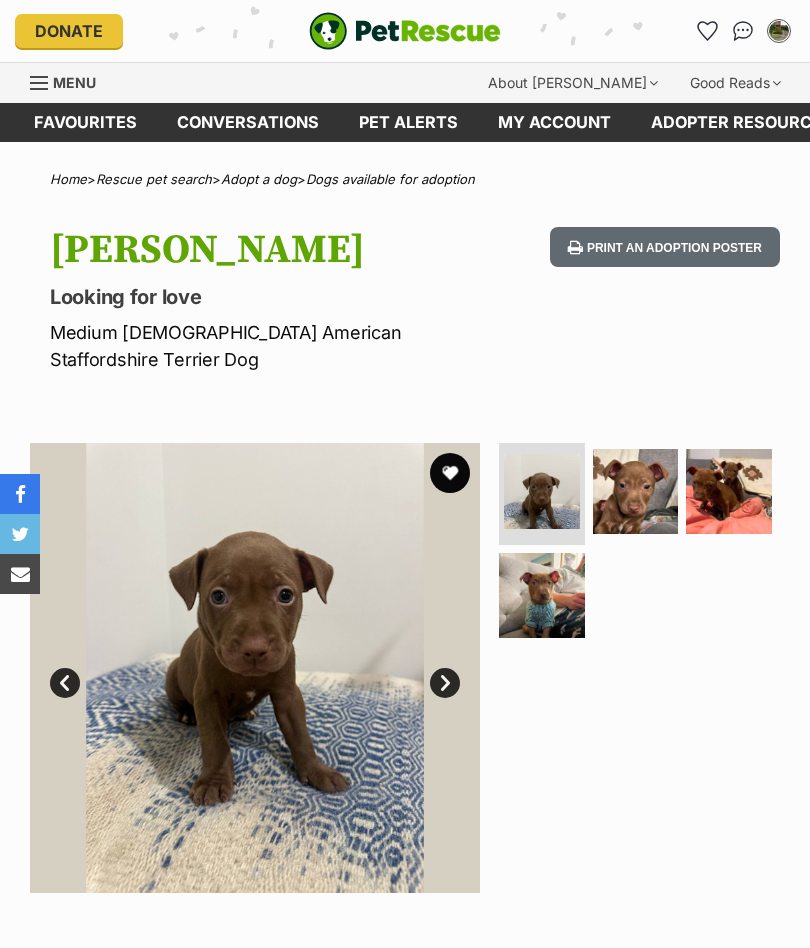 scroll, scrollTop: 0, scrollLeft: 0, axis: both 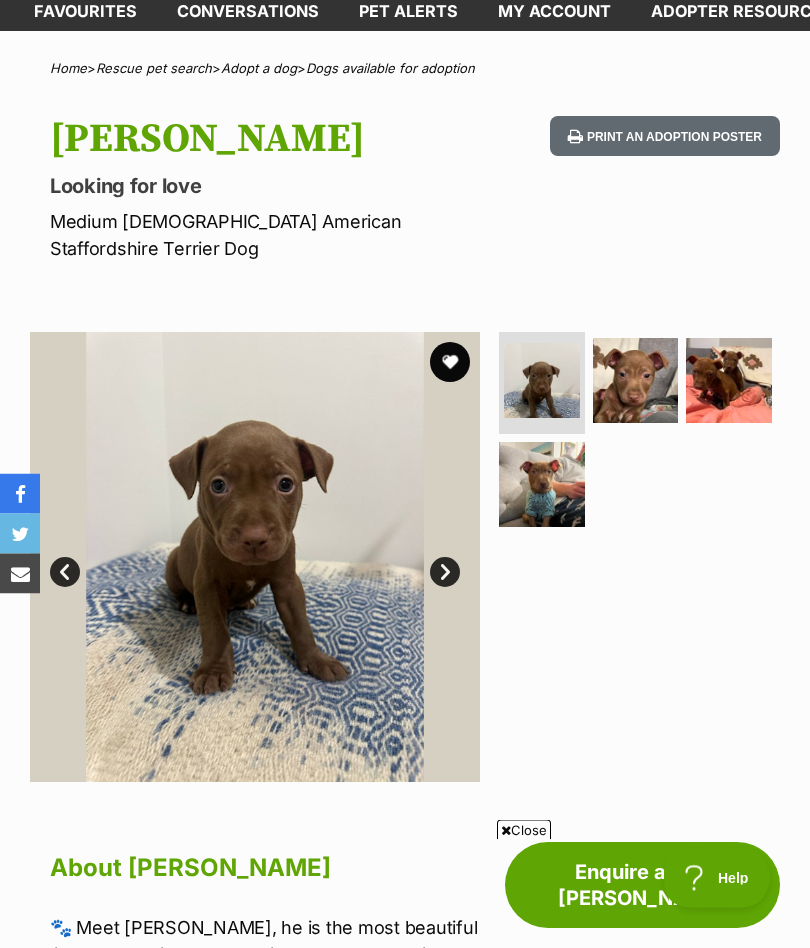 click at bounding box center [450, 363] 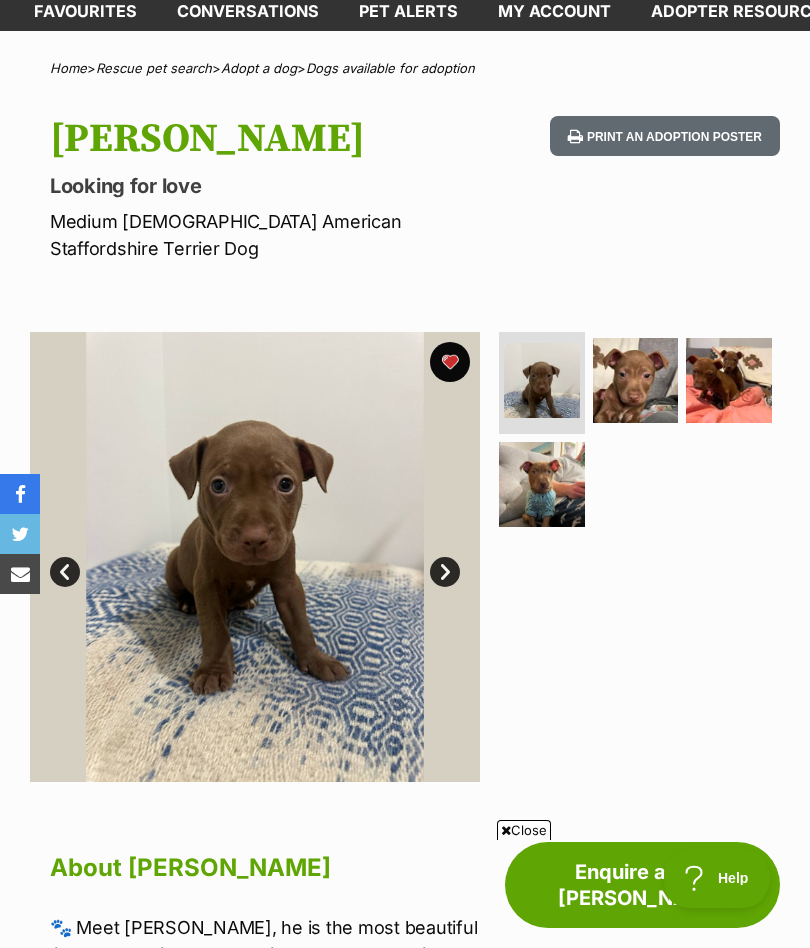 click at bounding box center (542, 485) 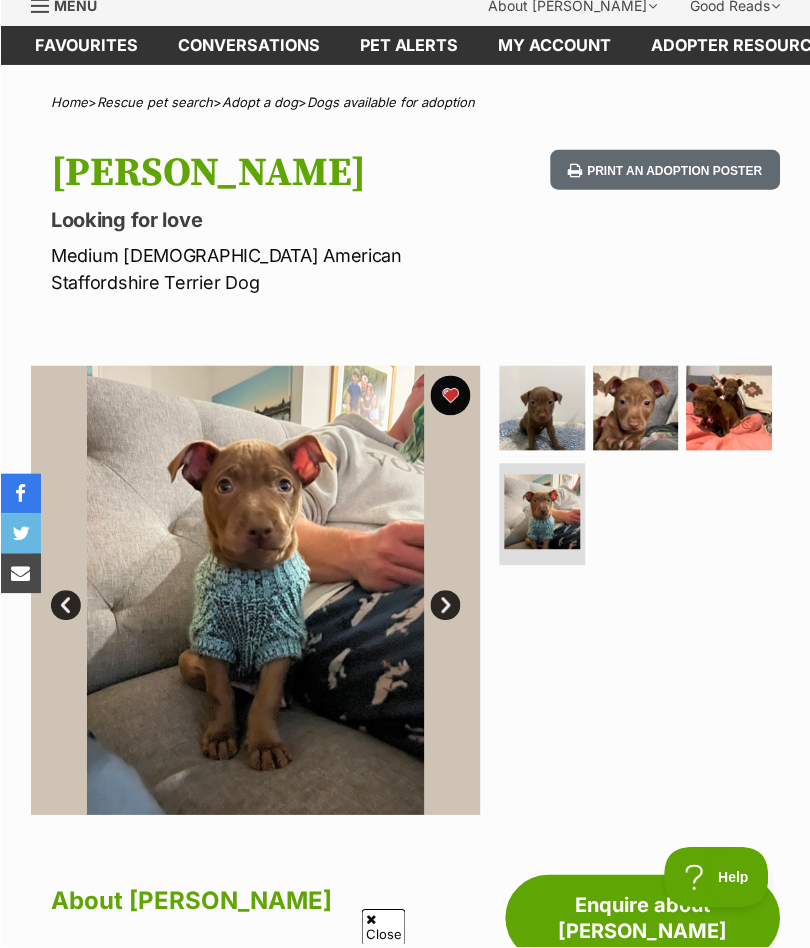 scroll, scrollTop: 87, scrollLeft: 0, axis: vertical 